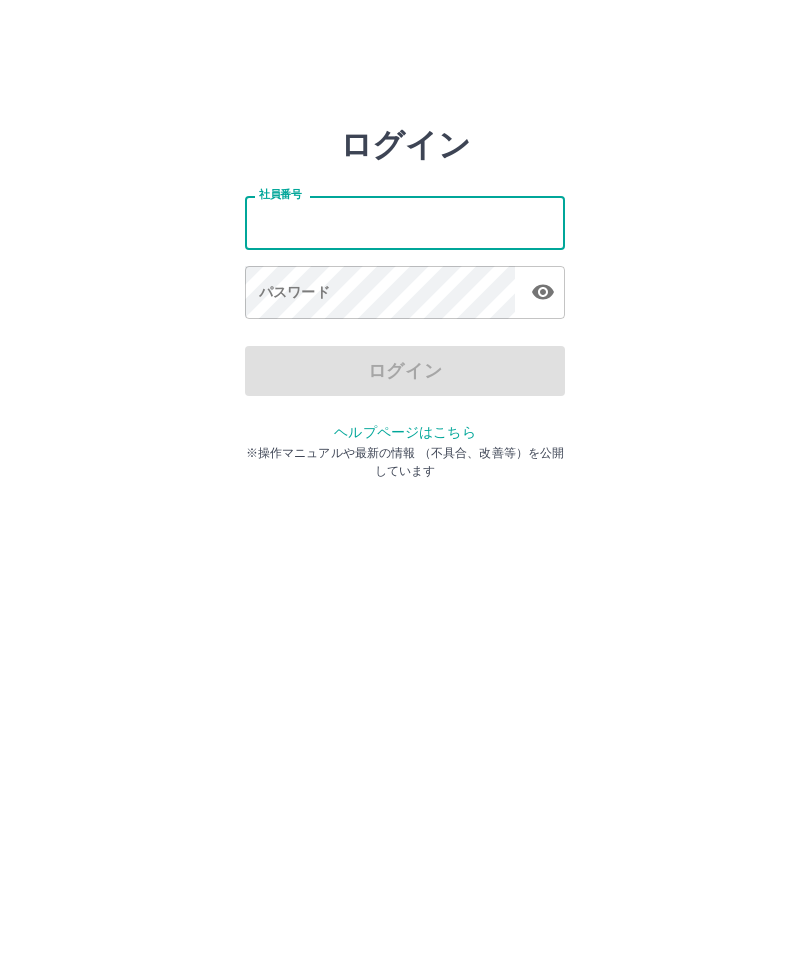 scroll, scrollTop: 0, scrollLeft: 0, axis: both 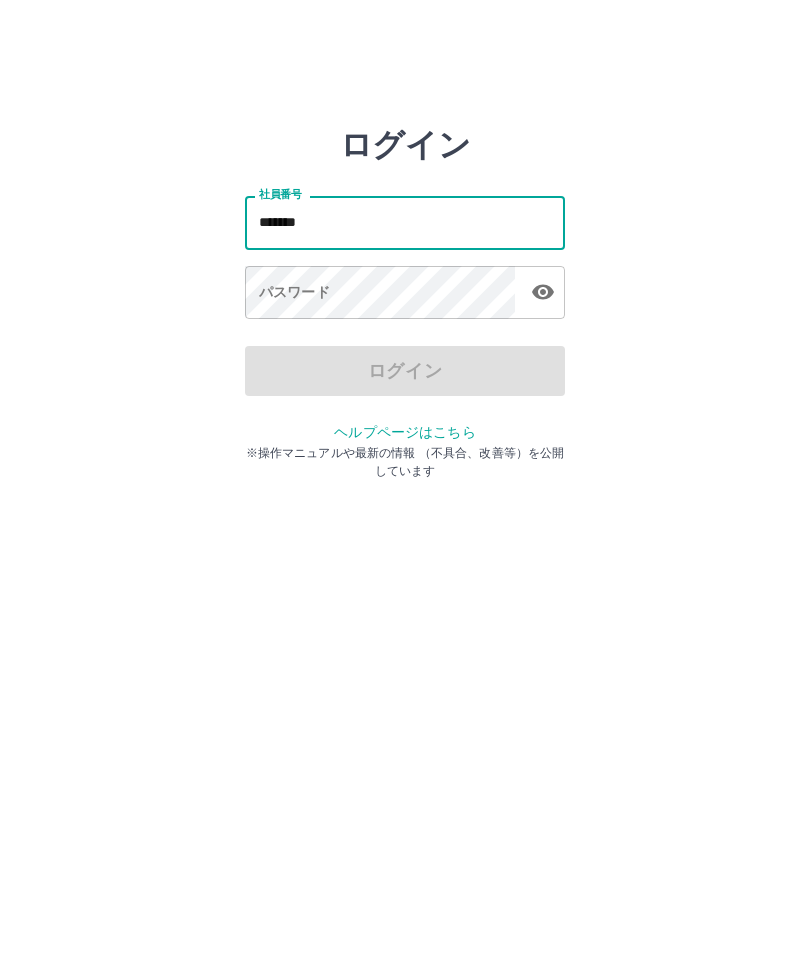 type on "*******" 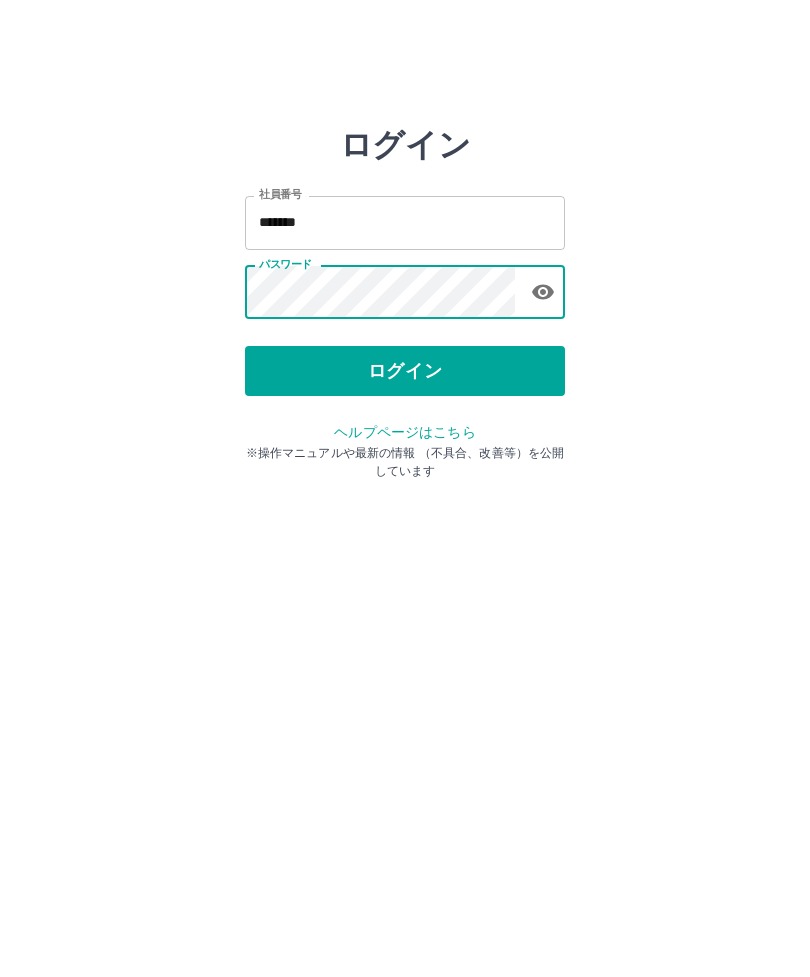 click on "ログイン" at bounding box center (405, 371) 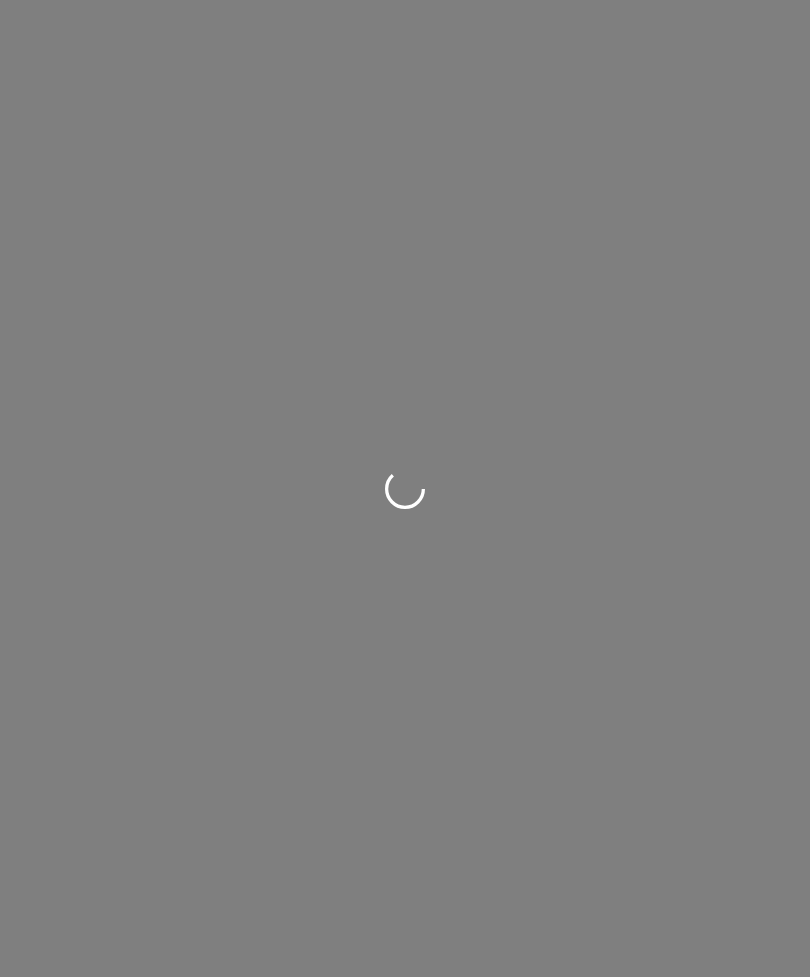 scroll, scrollTop: 0, scrollLeft: 0, axis: both 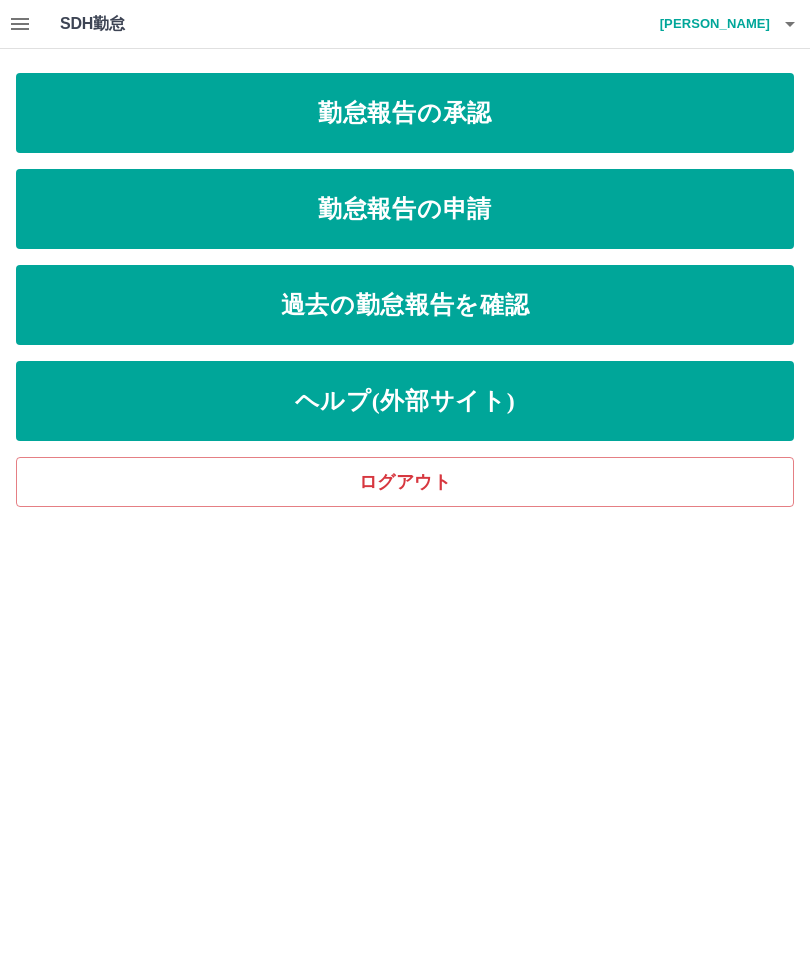 click on "勤怠報告の承認" at bounding box center (405, 113) 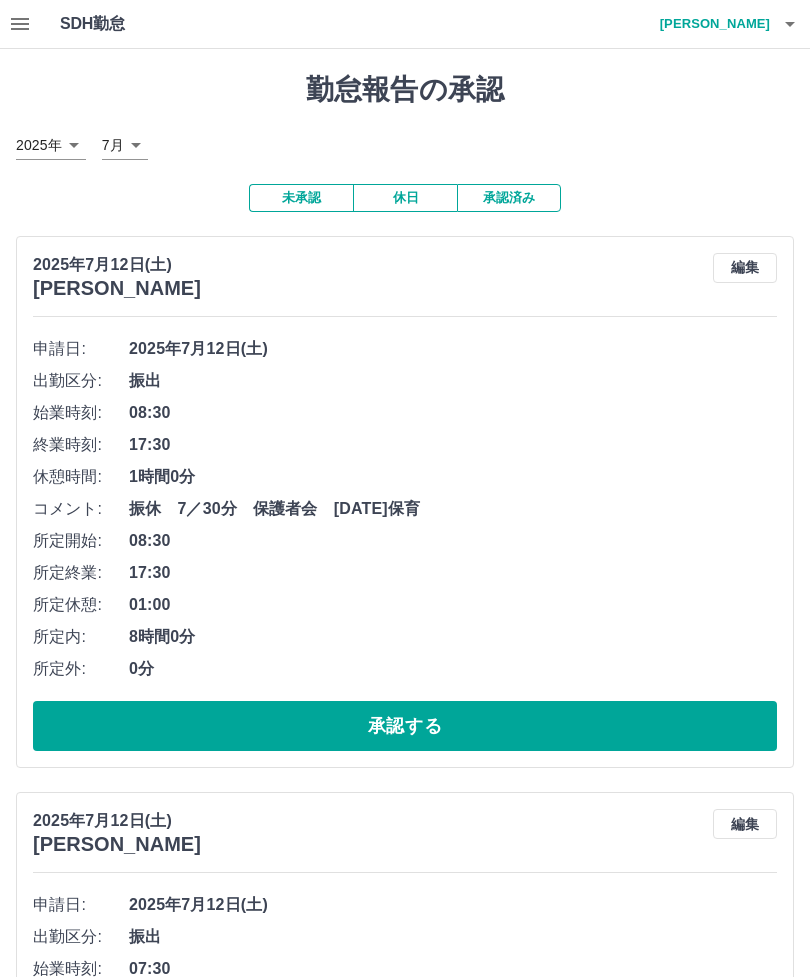 click on "承認する" at bounding box center (405, 726) 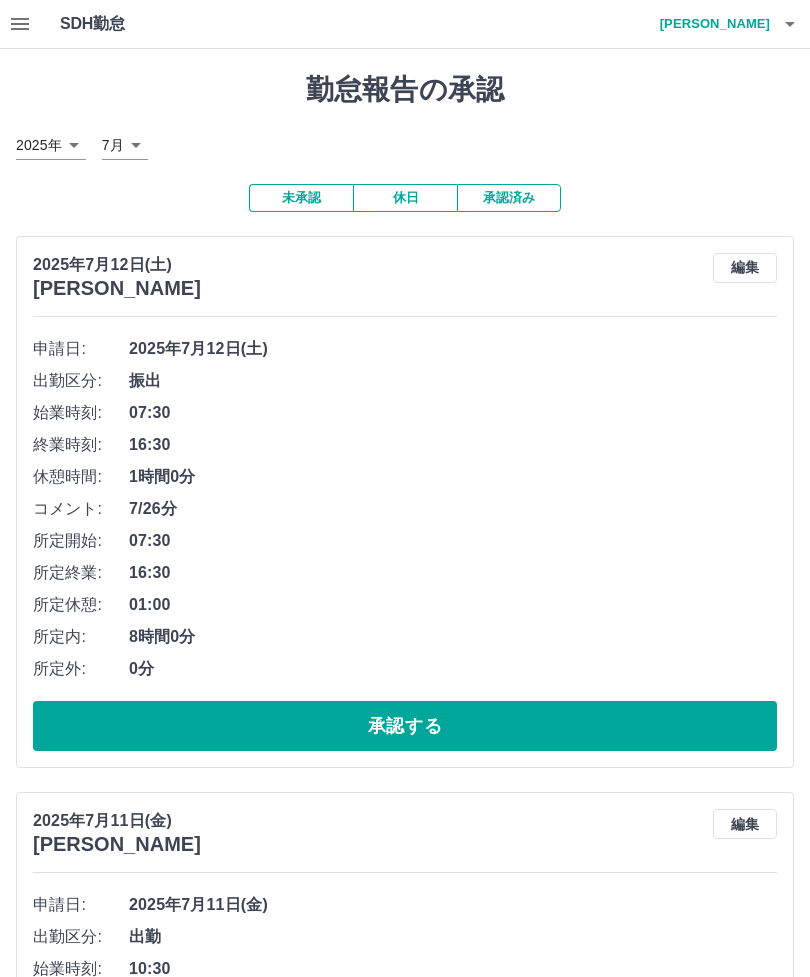 click on "承認する" at bounding box center (405, 726) 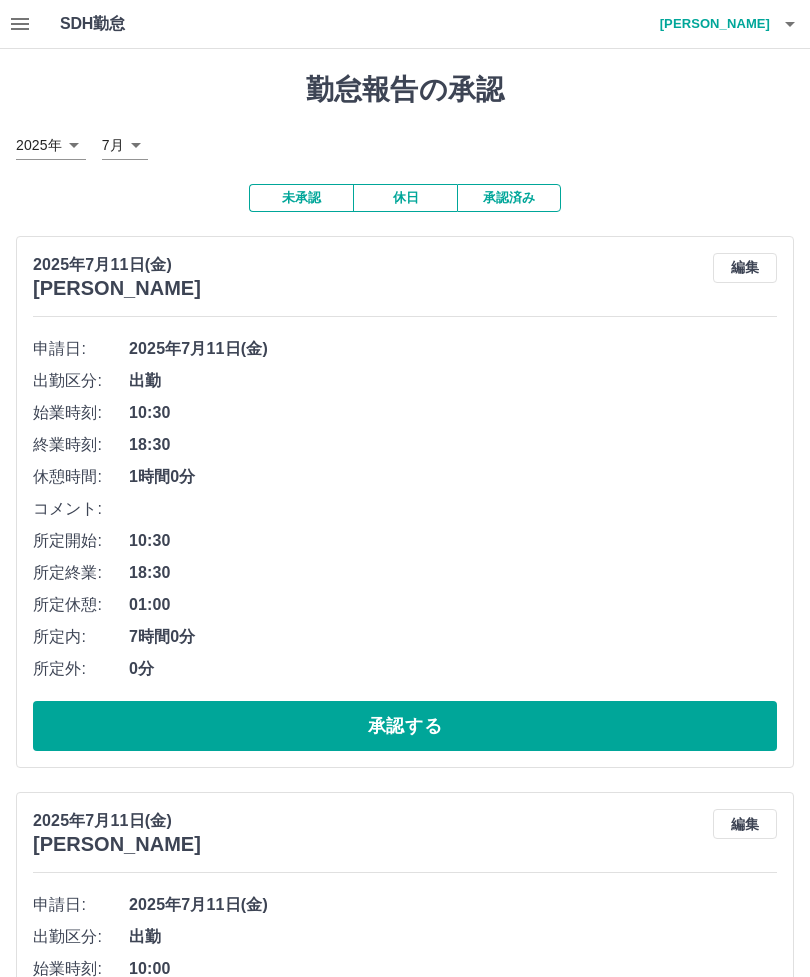 click on "承認する" at bounding box center (405, 726) 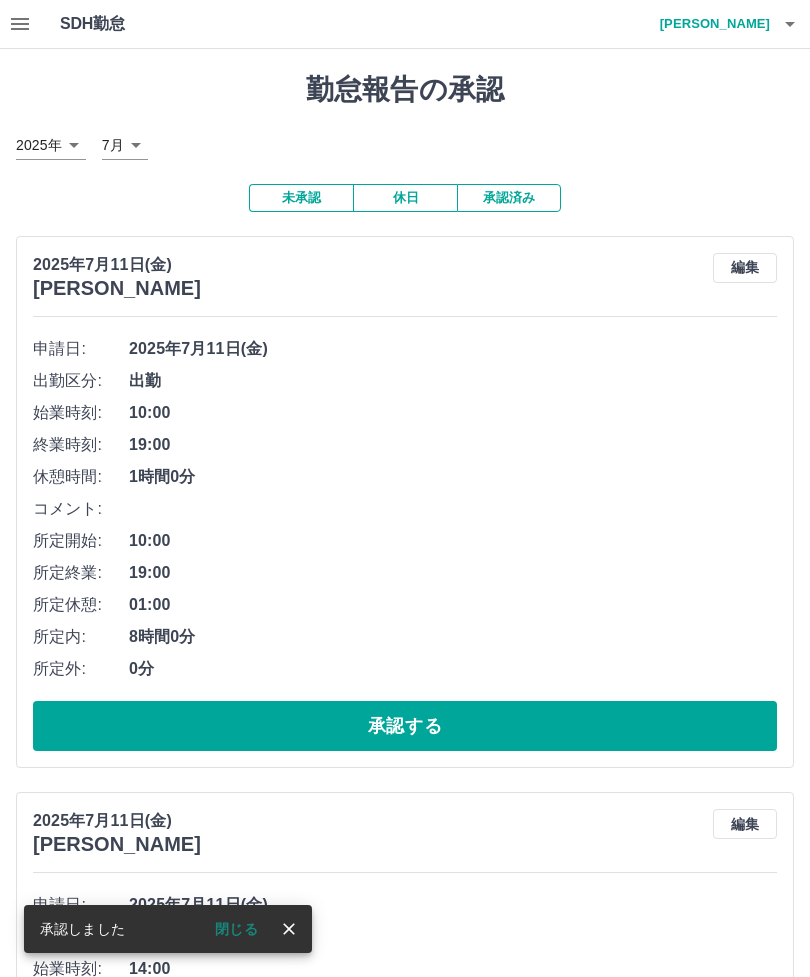 click on "承認する" at bounding box center (405, 726) 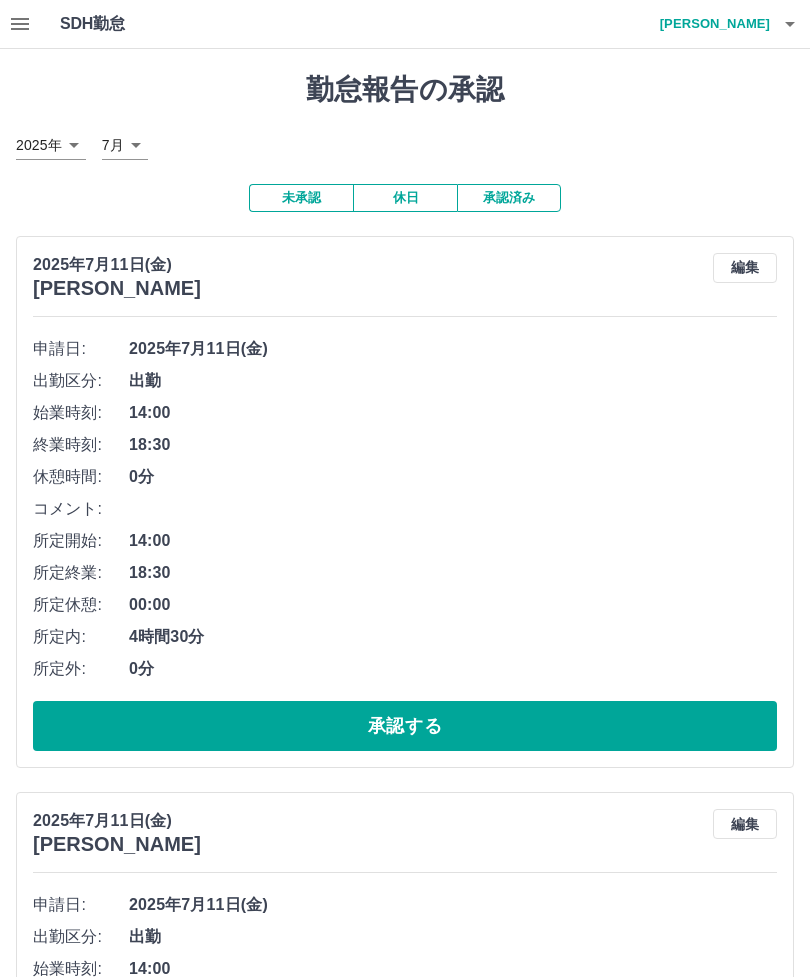 click on "承認する" at bounding box center [405, 726] 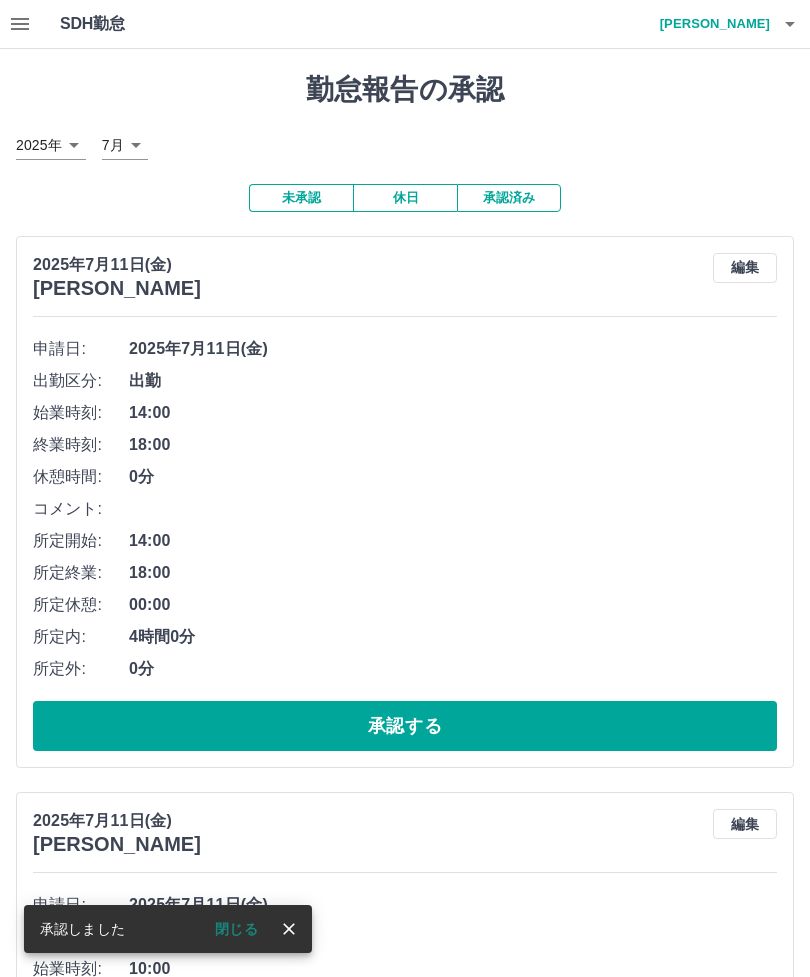 click on "承認する" at bounding box center [405, 726] 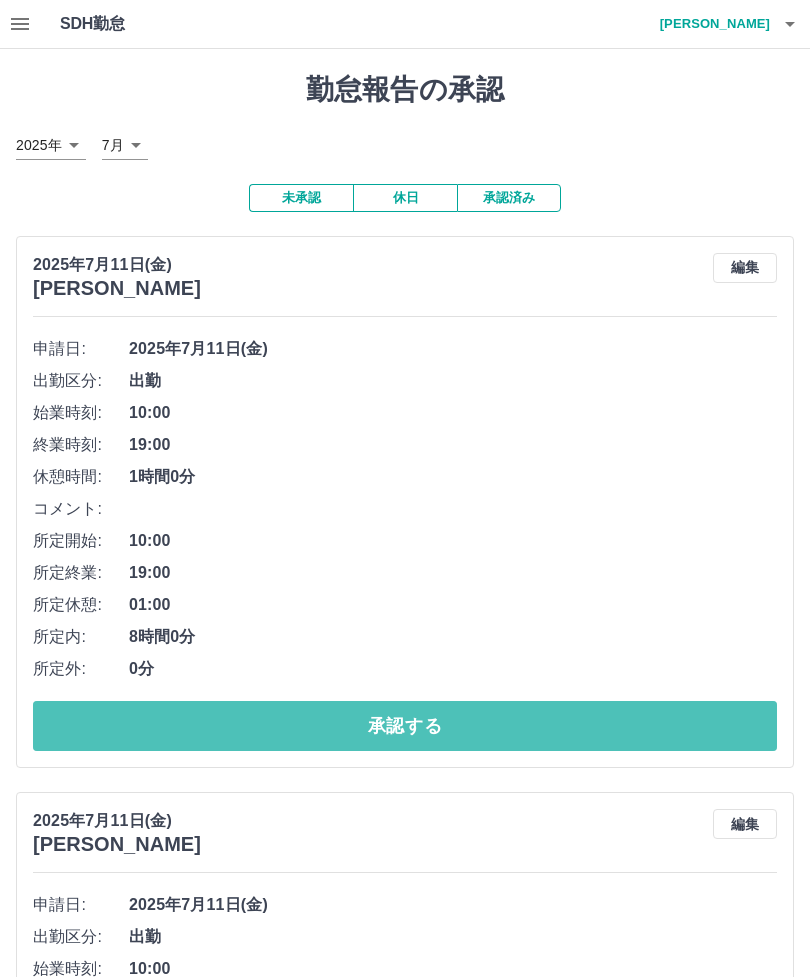 click on "承認する" at bounding box center (405, 726) 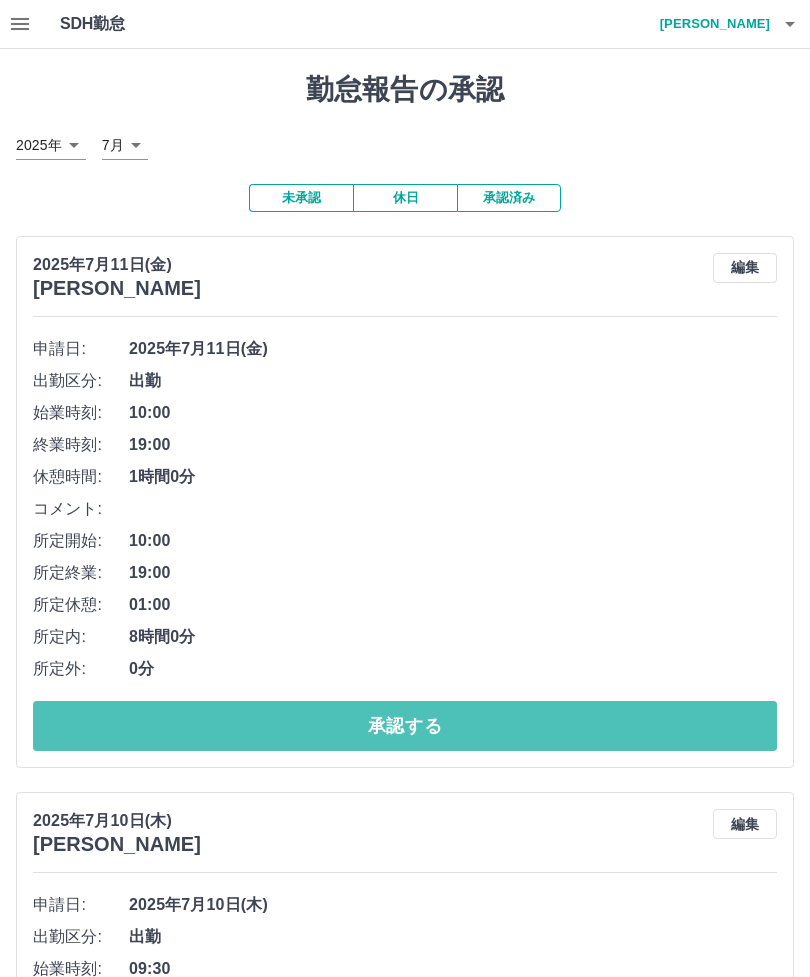 click on "承認する" at bounding box center [405, 726] 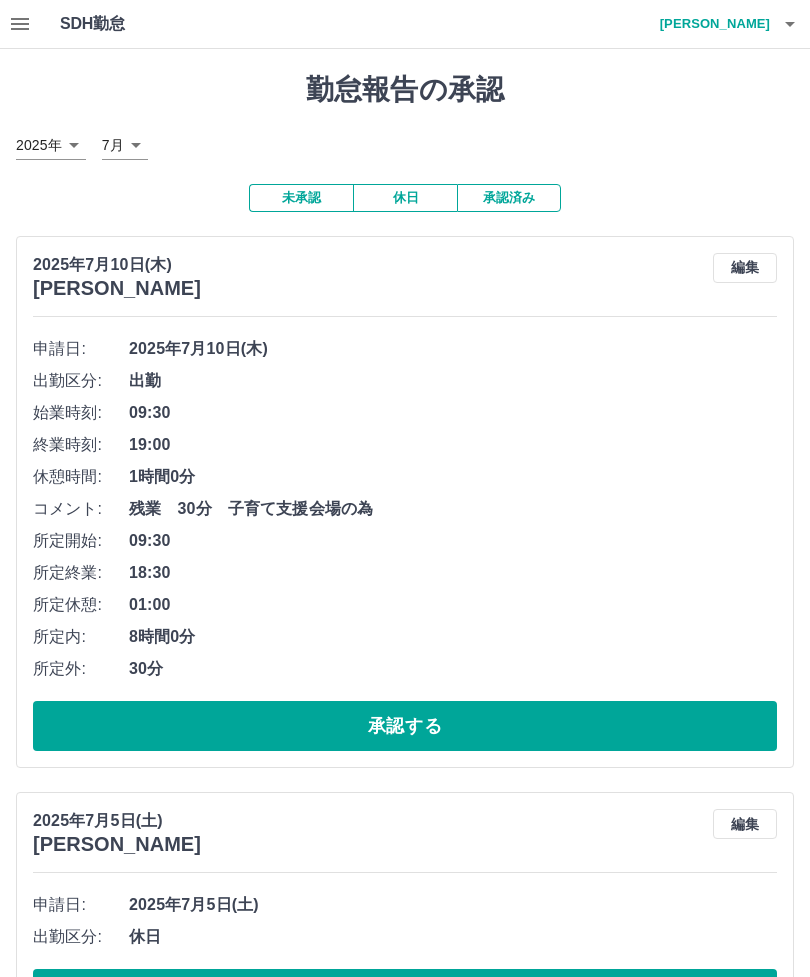 click on "編集" at bounding box center [745, 268] 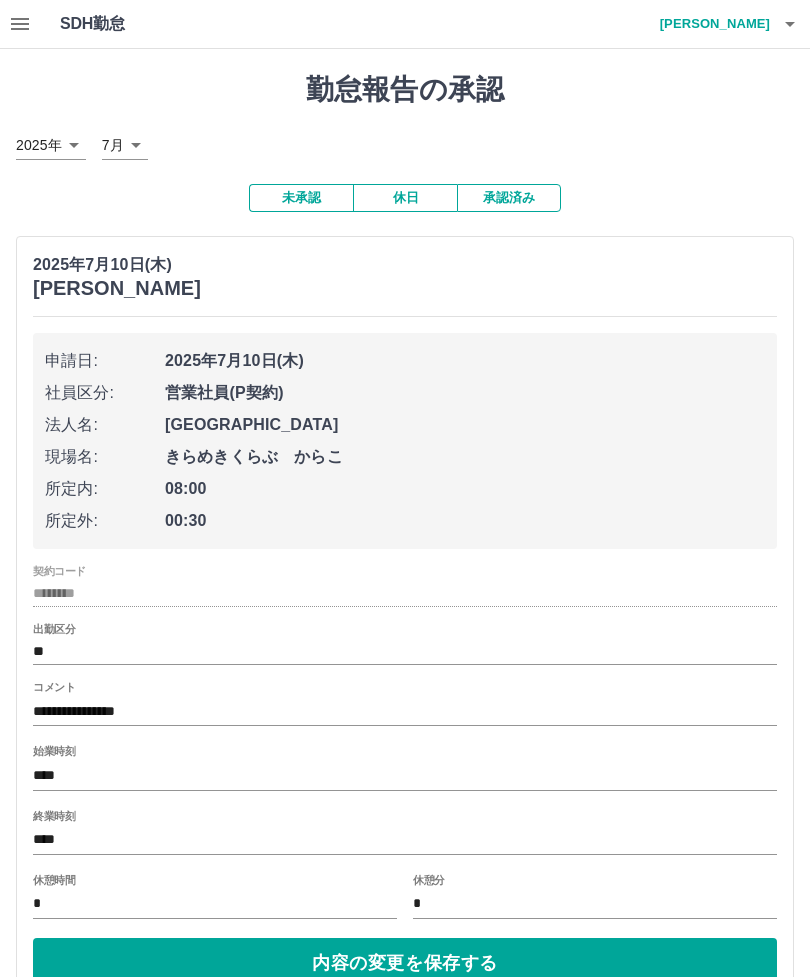 click on "**********" at bounding box center (405, 711) 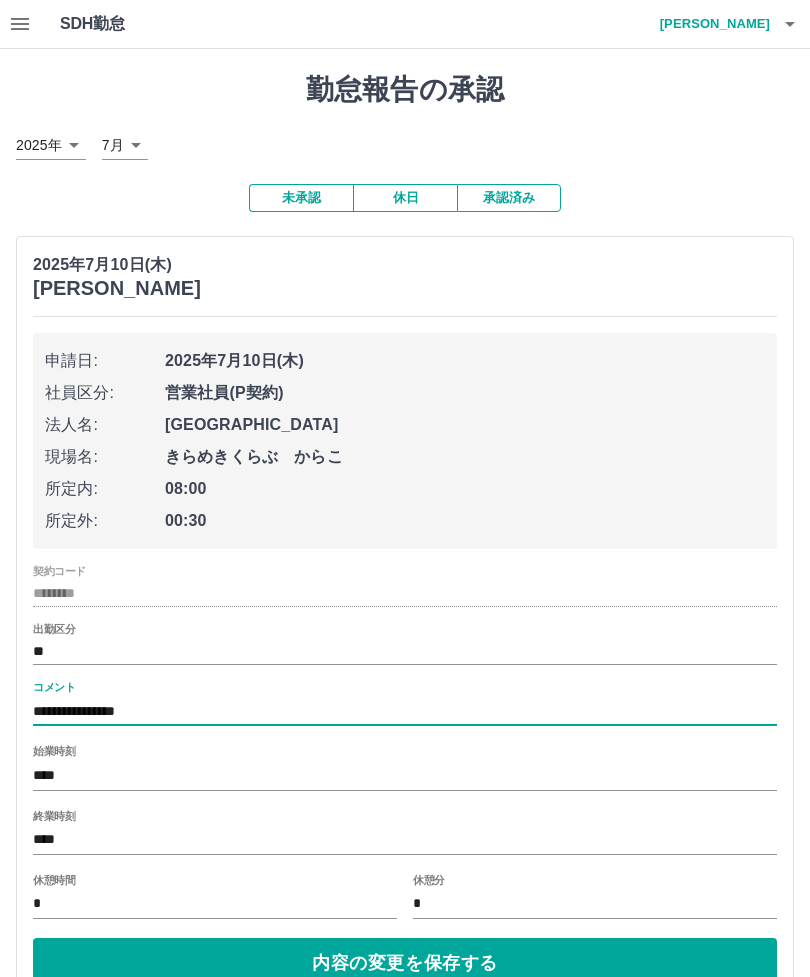 scroll, scrollTop: 60, scrollLeft: 0, axis: vertical 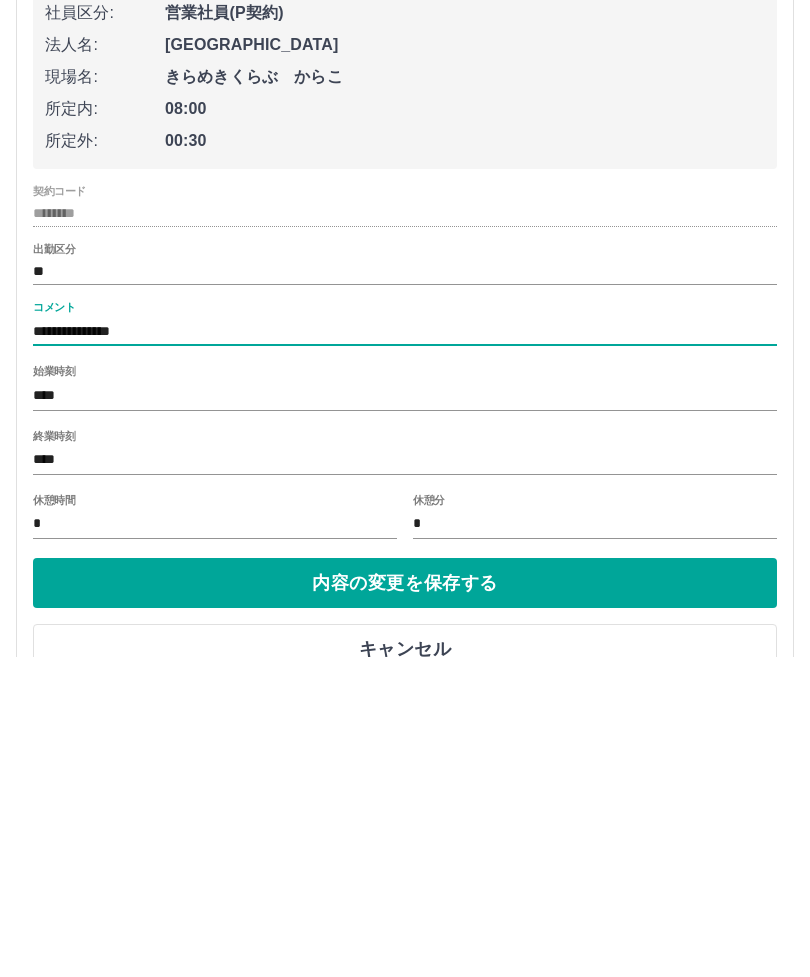 click on "**********" at bounding box center [405, 651] 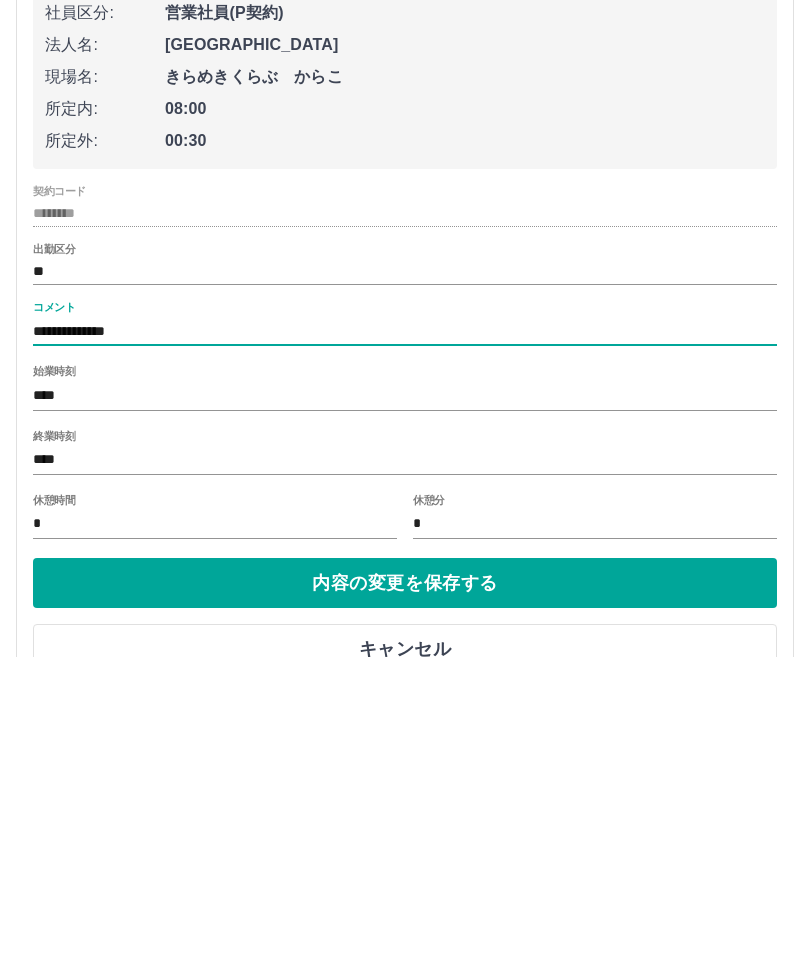 click on "内容の変更を保存する" at bounding box center (405, 903) 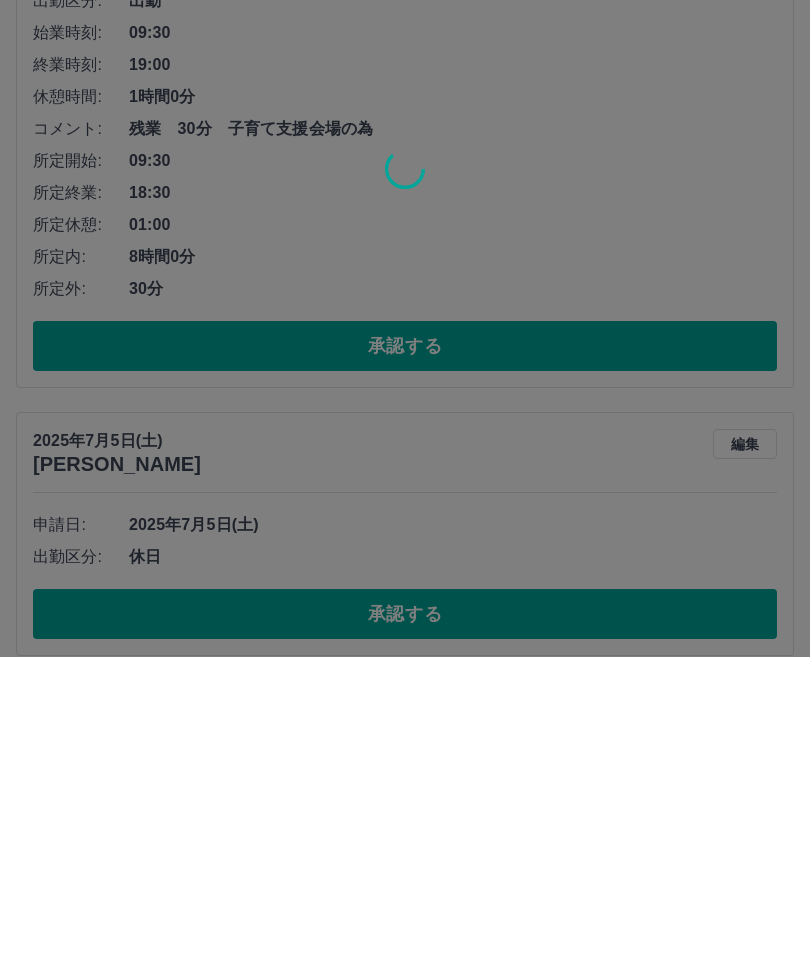 scroll, scrollTop: 381, scrollLeft: 0, axis: vertical 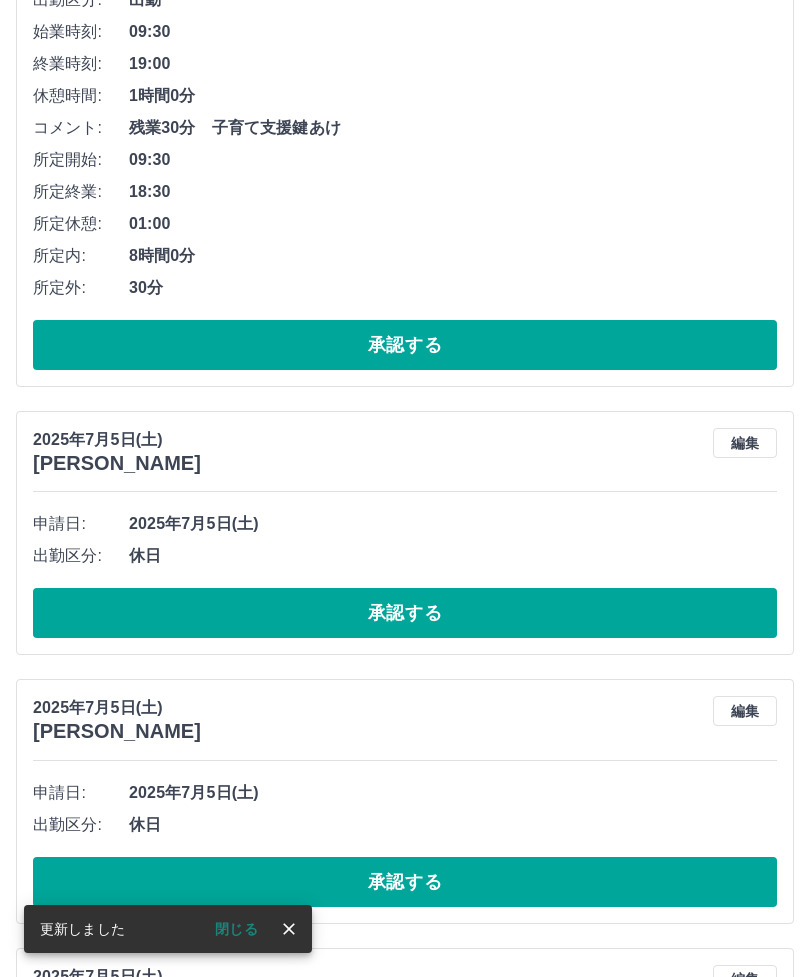 click on "承認する" at bounding box center [405, 345] 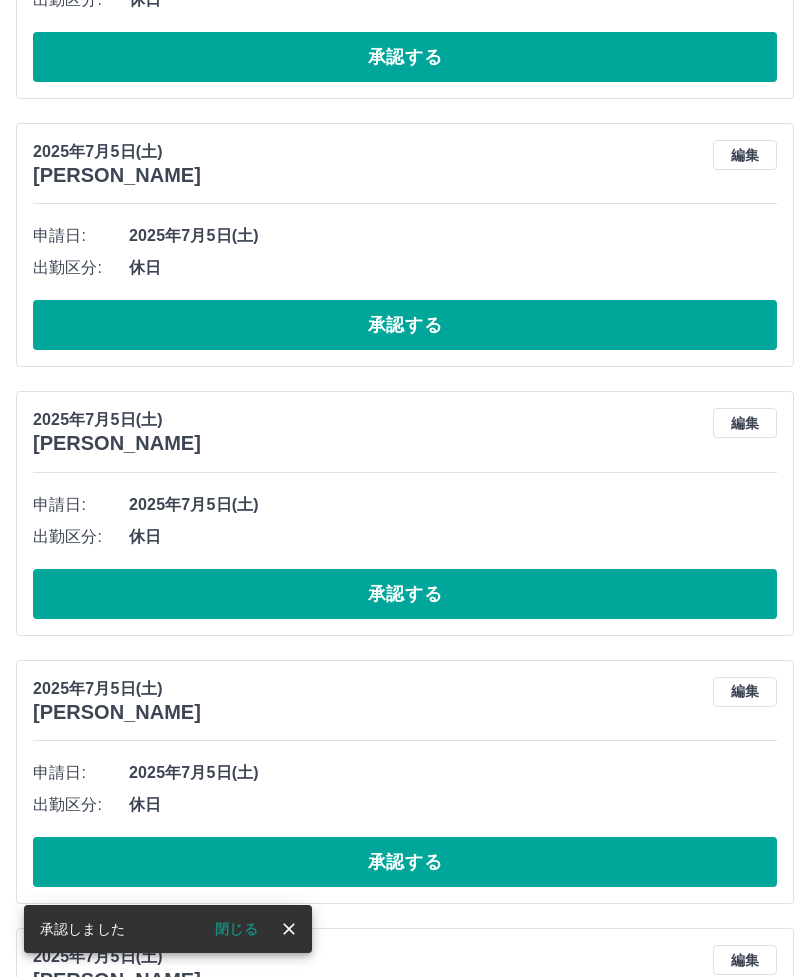 click on "承認する" at bounding box center [405, 325] 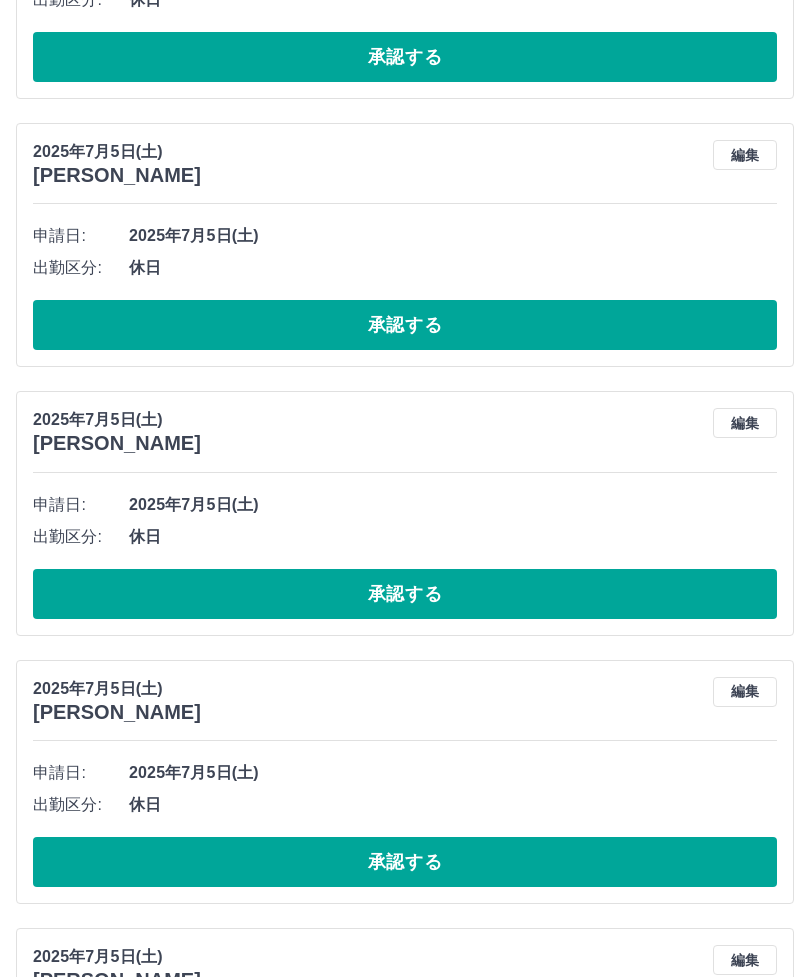 click on "承認する" at bounding box center (405, 325) 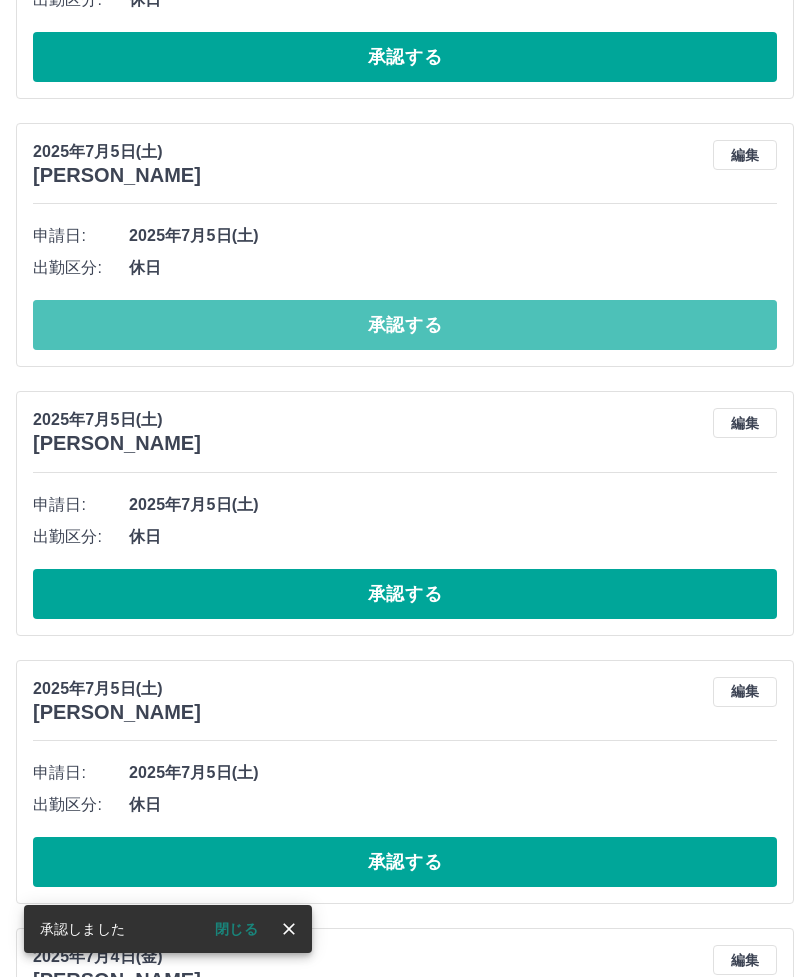 click on "承認する" at bounding box center [405, 325] 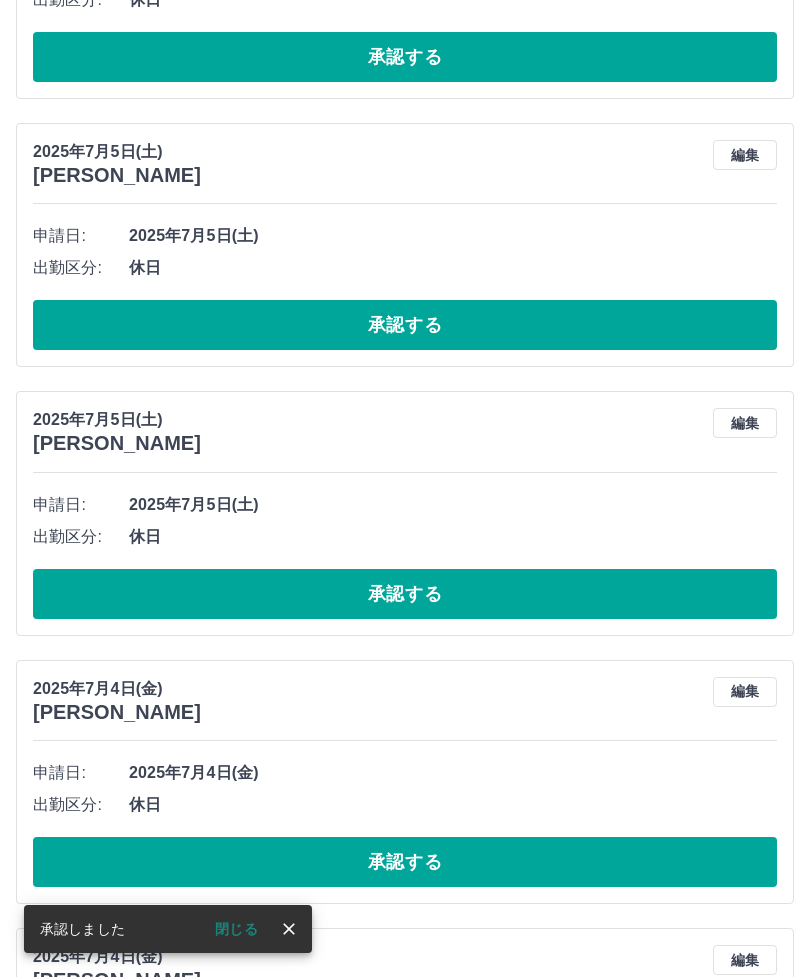click on "承認する" at bounding box center [405, 325] 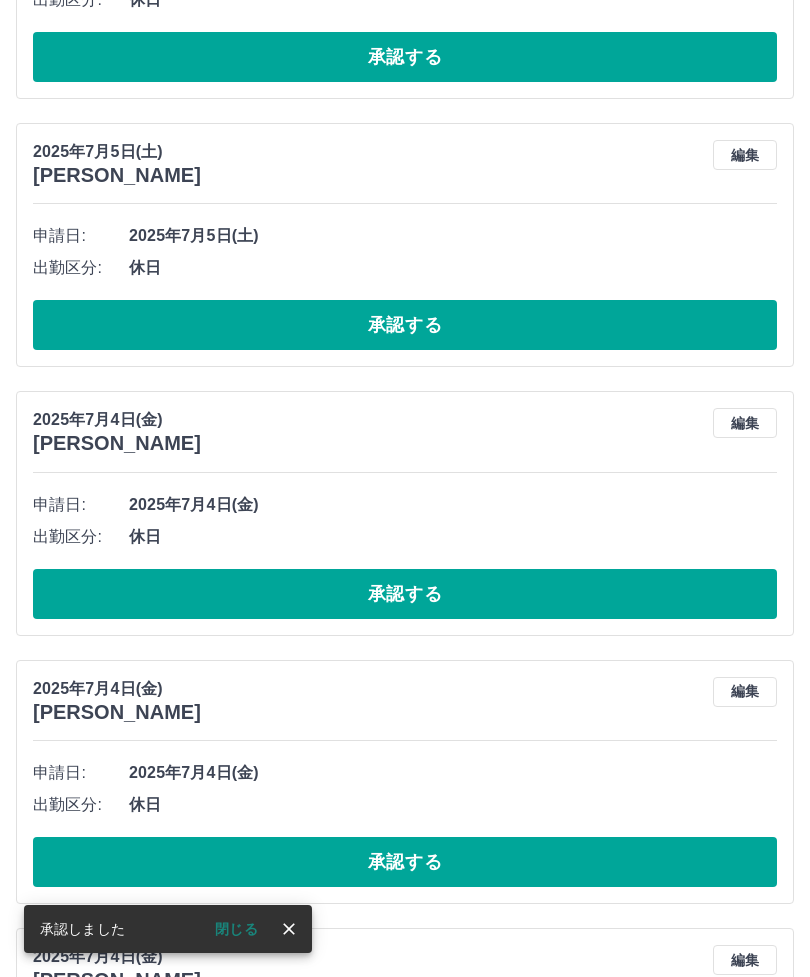 click on "承認する" at bounding box center (405, 325) 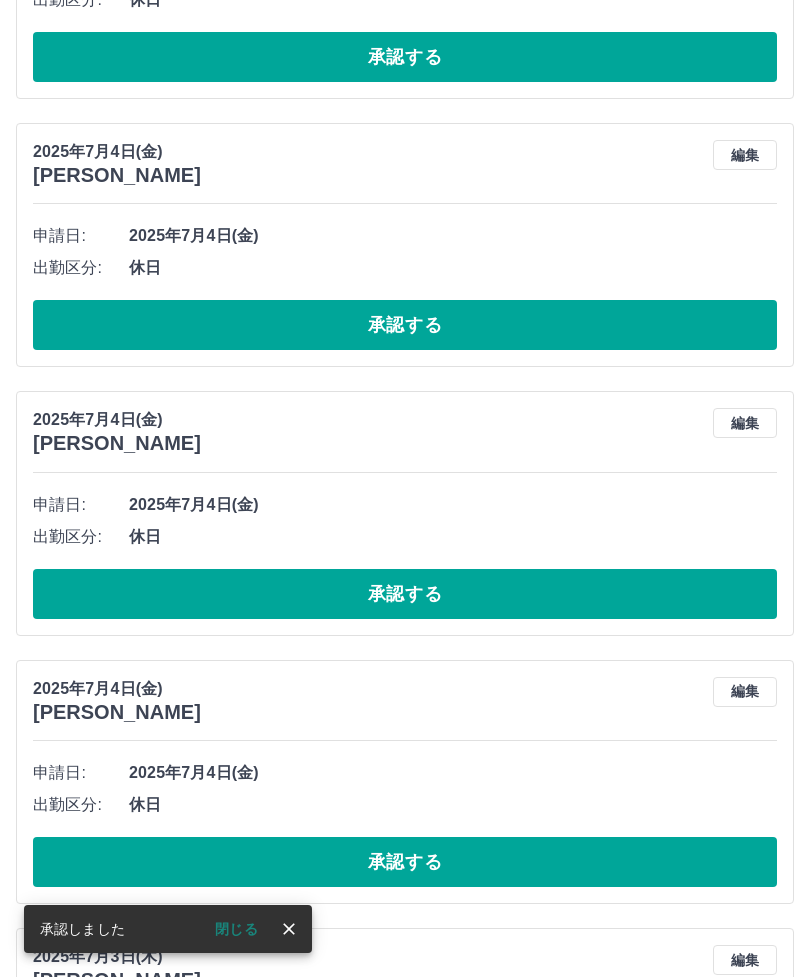 click on "承認する" at bounding box center [405, 325] 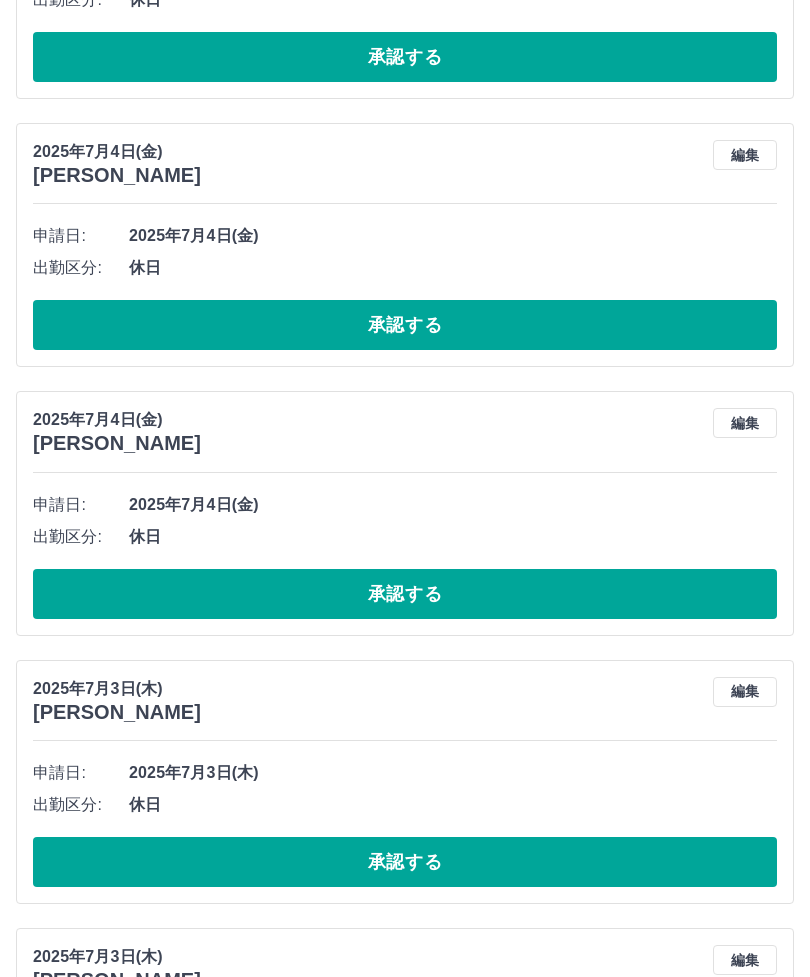 click on "承認する" at bounding box center (405, 325) 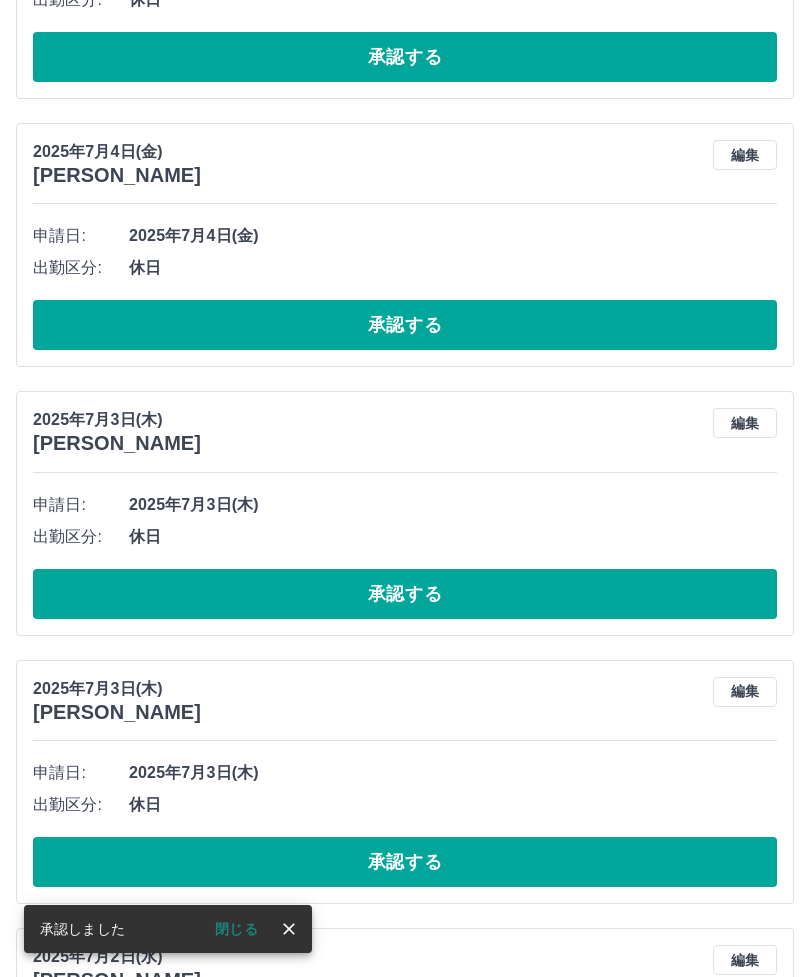 click on "承認する" at bounding box center (405, 325) 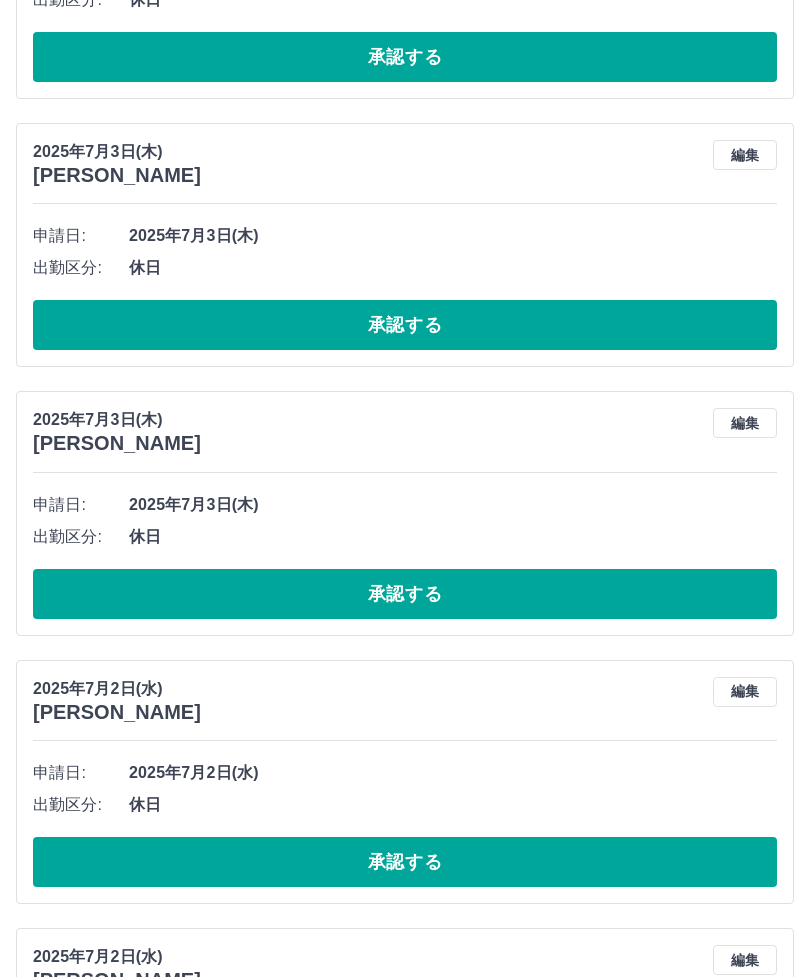 click on "承認する" at bounding box center (405, 325) 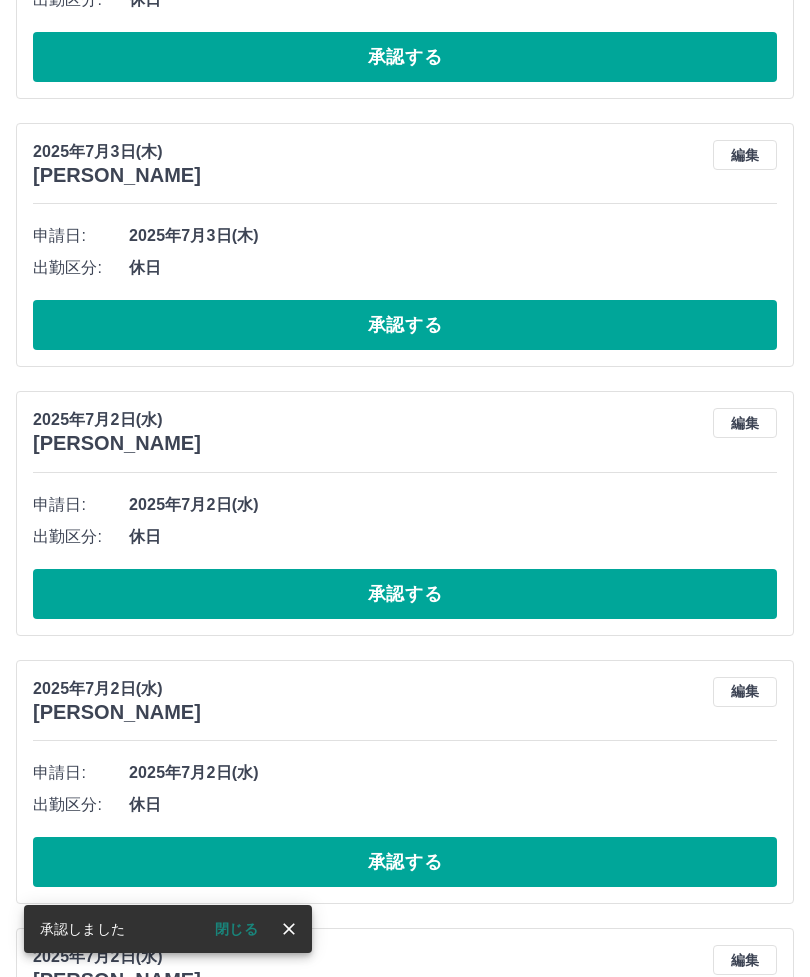 click on "承認する" at bounding box center (405, 325) 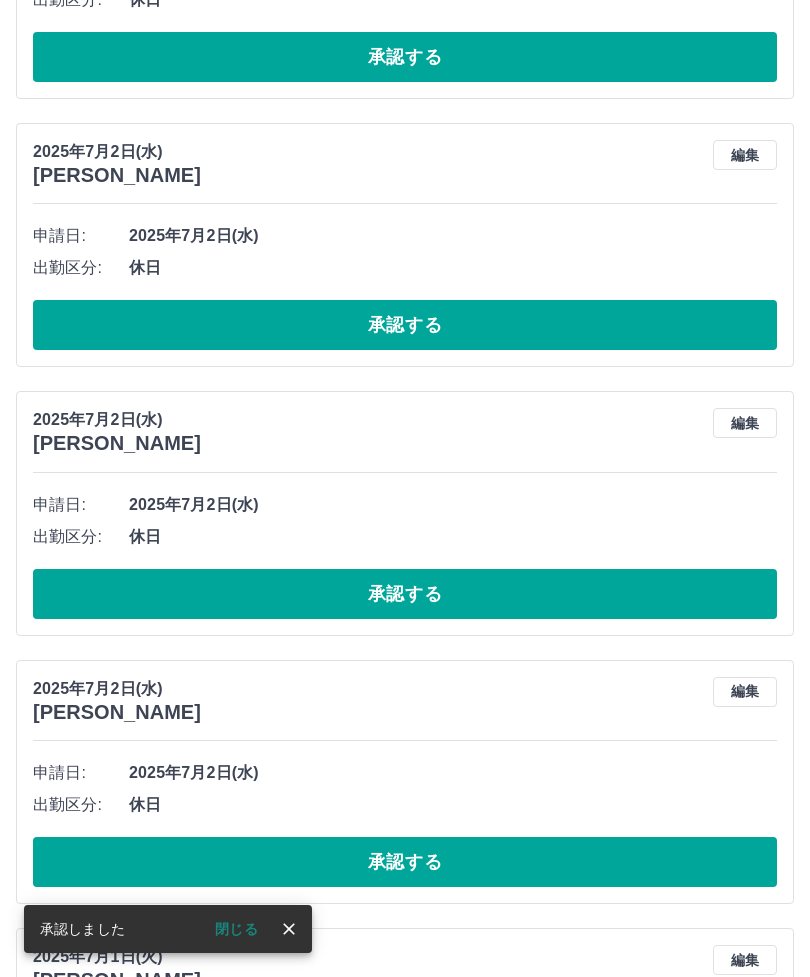 click on "承認する" at bounding box center [405, 325] 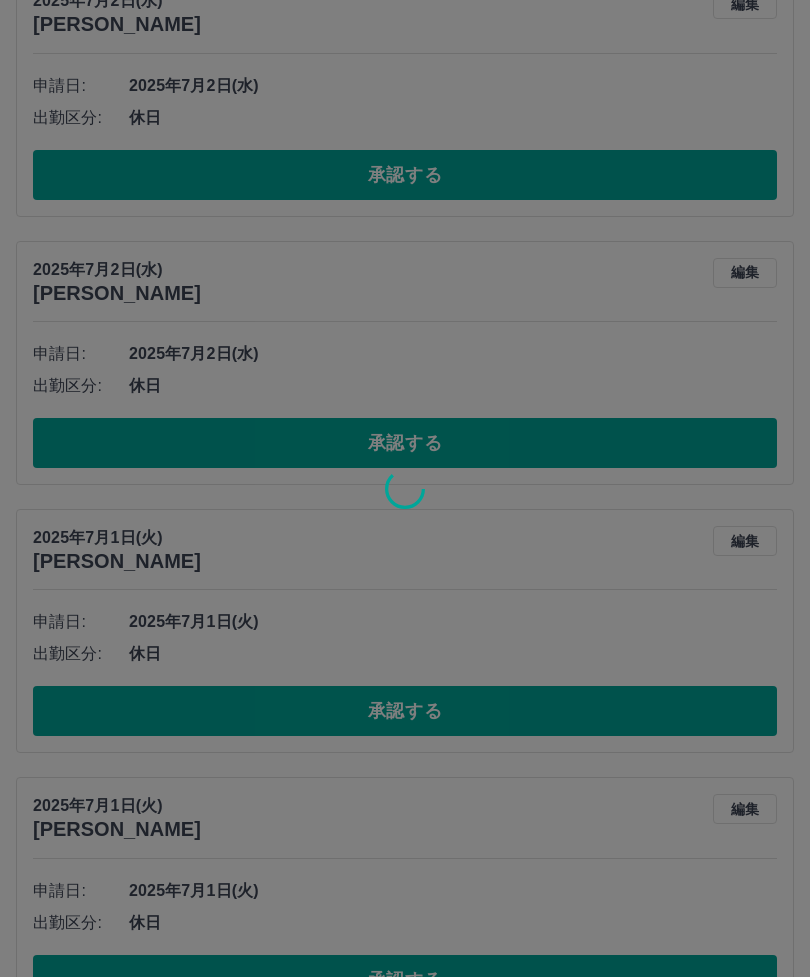 scroll, scrollTop: 532, scrollLeft: 0, axis: vertical 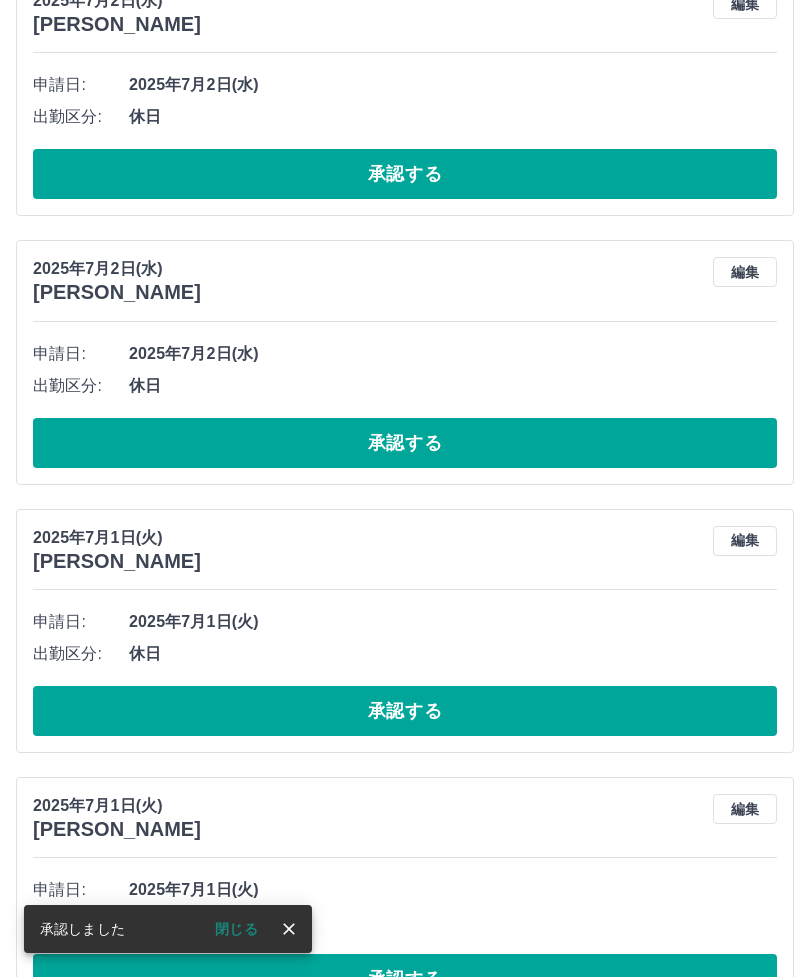 click on "承認する" at bounding box center (405, 711) 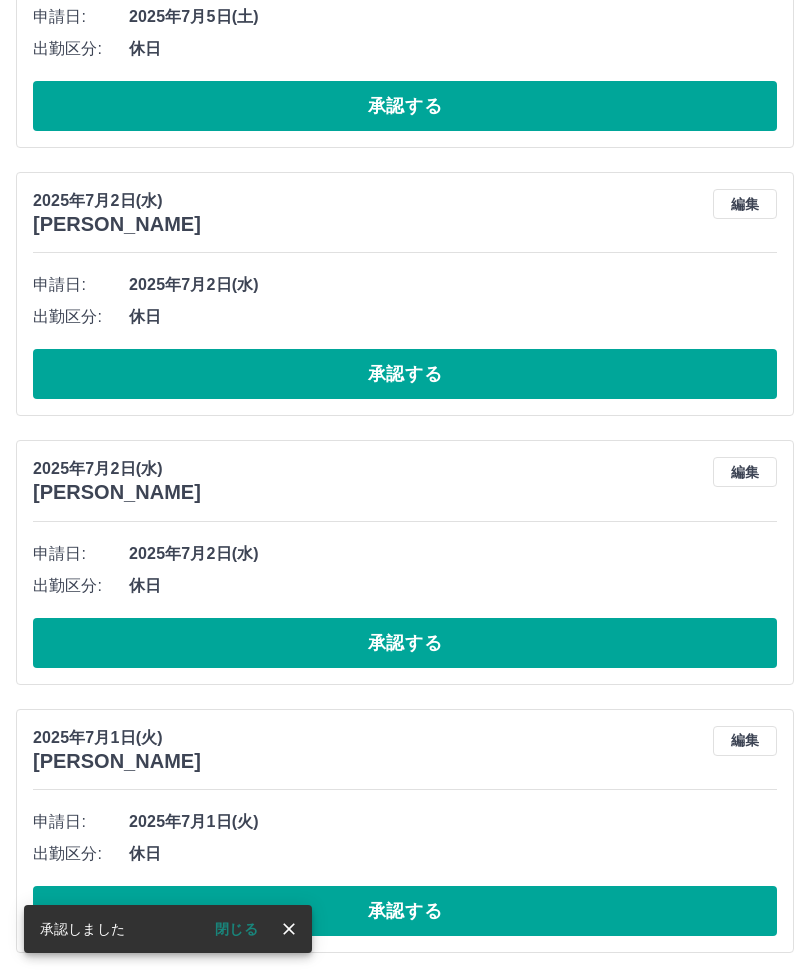 scroll, scrollTop: 264, scrollLeft: 0, axis: vertical 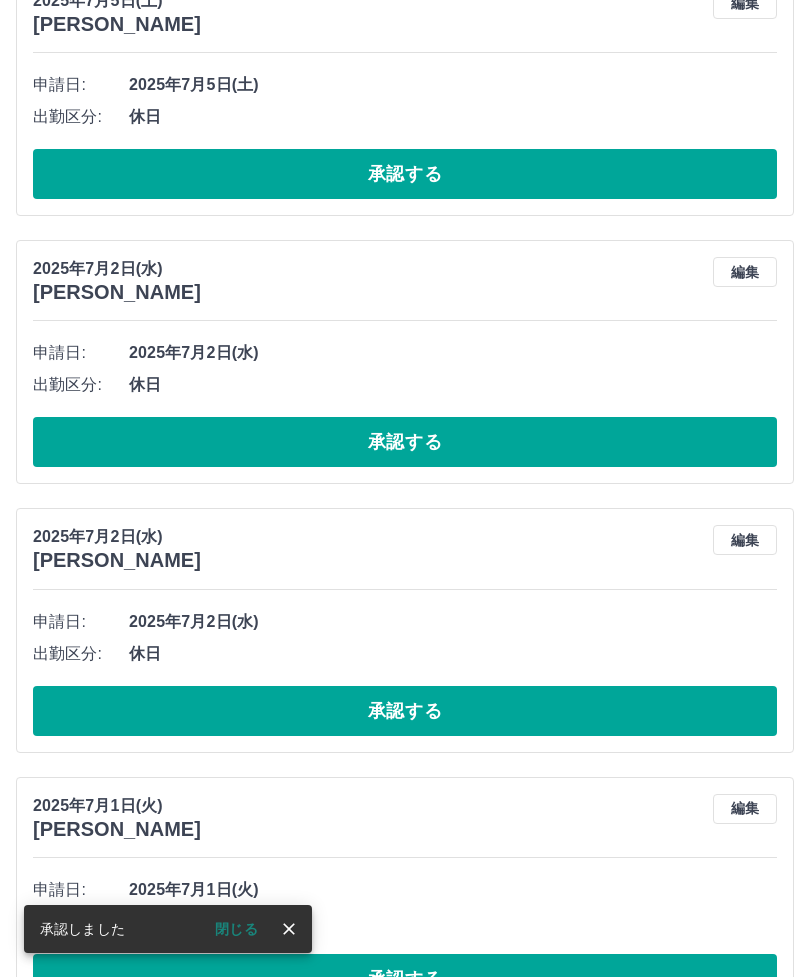 click on "承認する" at bounding box center (405, 979) 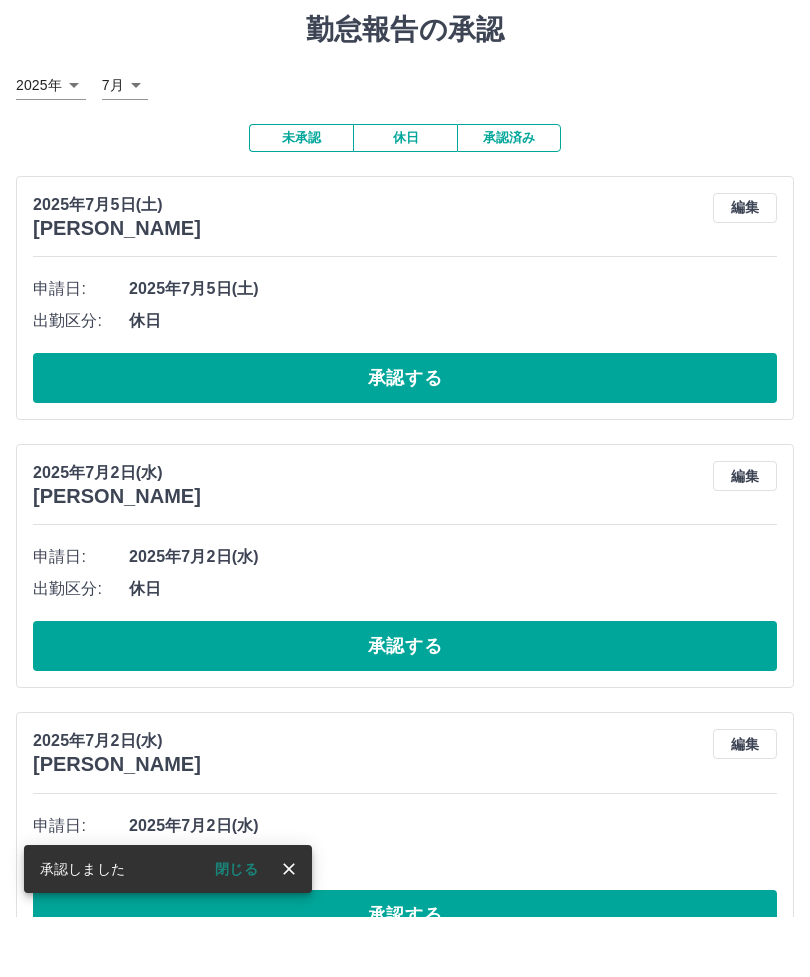 scroll, scrollTop: 60, scrollLeft: 0, axis: vertical 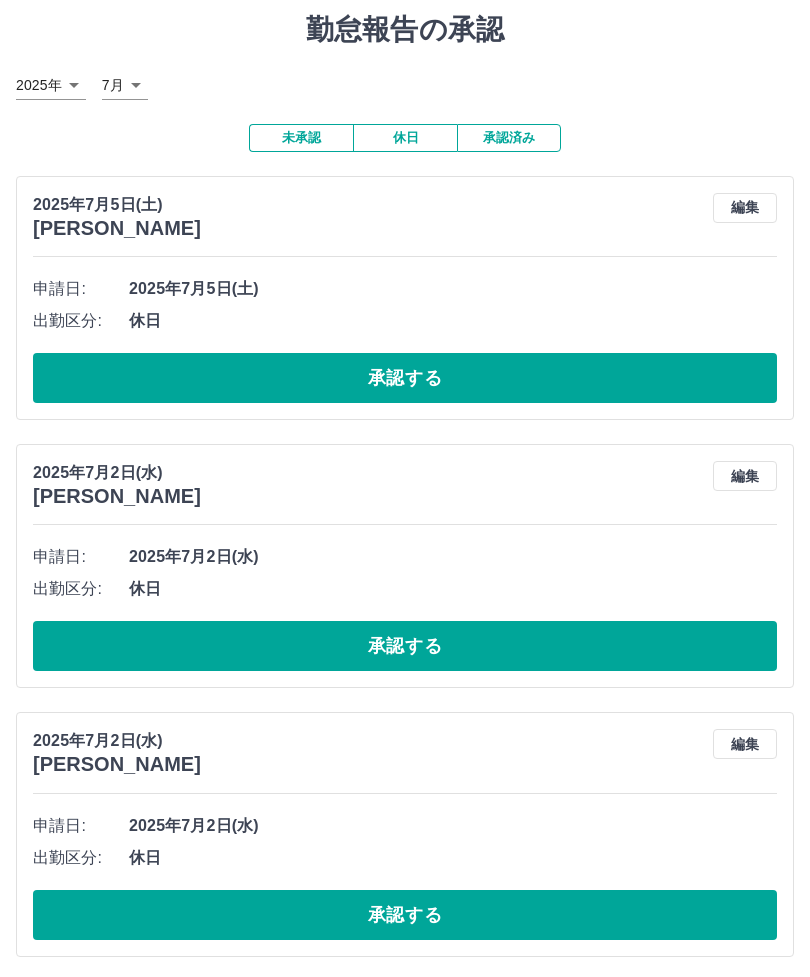 click on "承認する" at bounding box center (405, 646) 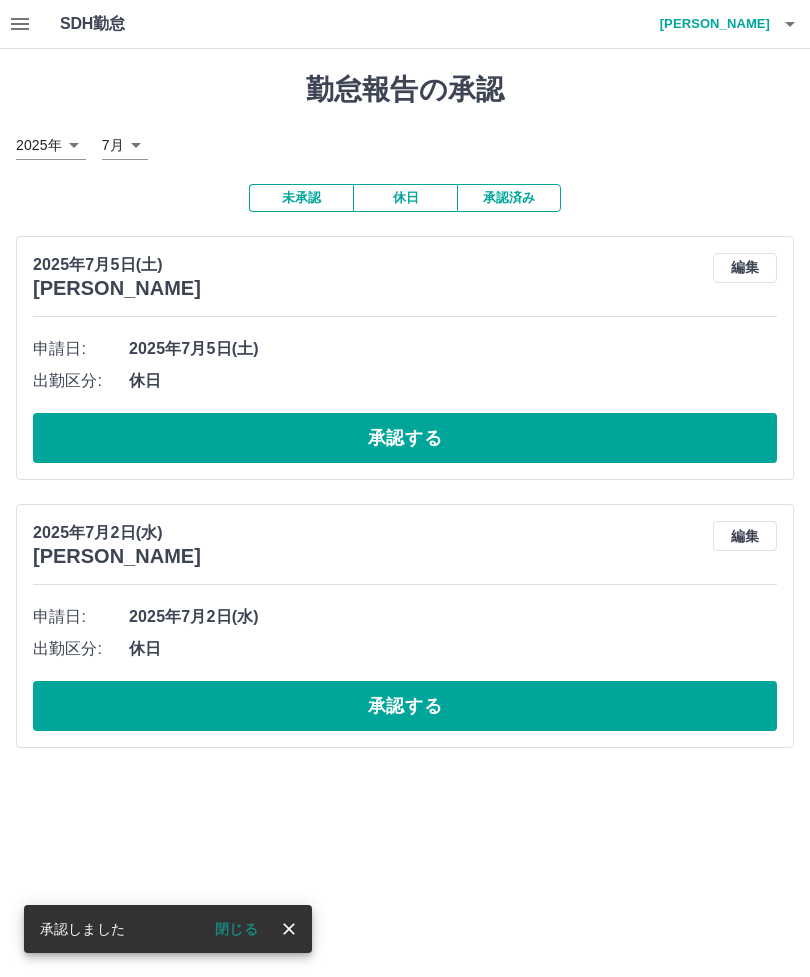 scroll, scrollTop: 0, scrollLeft: 0, axis: both 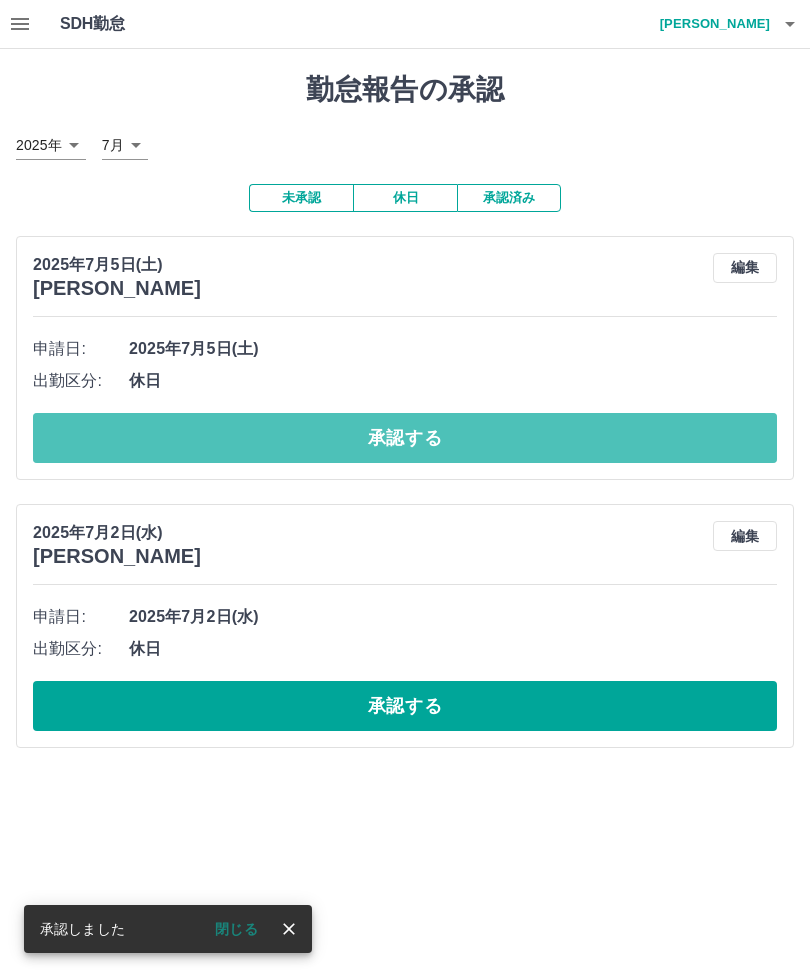 click on "承認する" at bounding box center [405, 438] 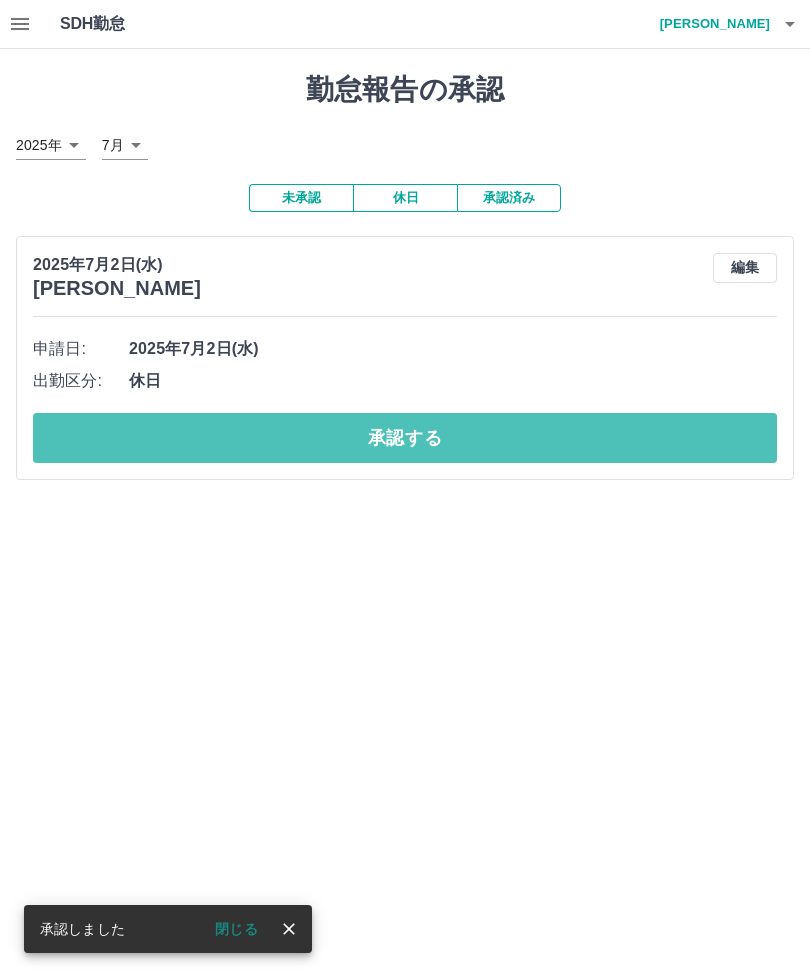 click on "承認する" at bounding box center (405, 438) 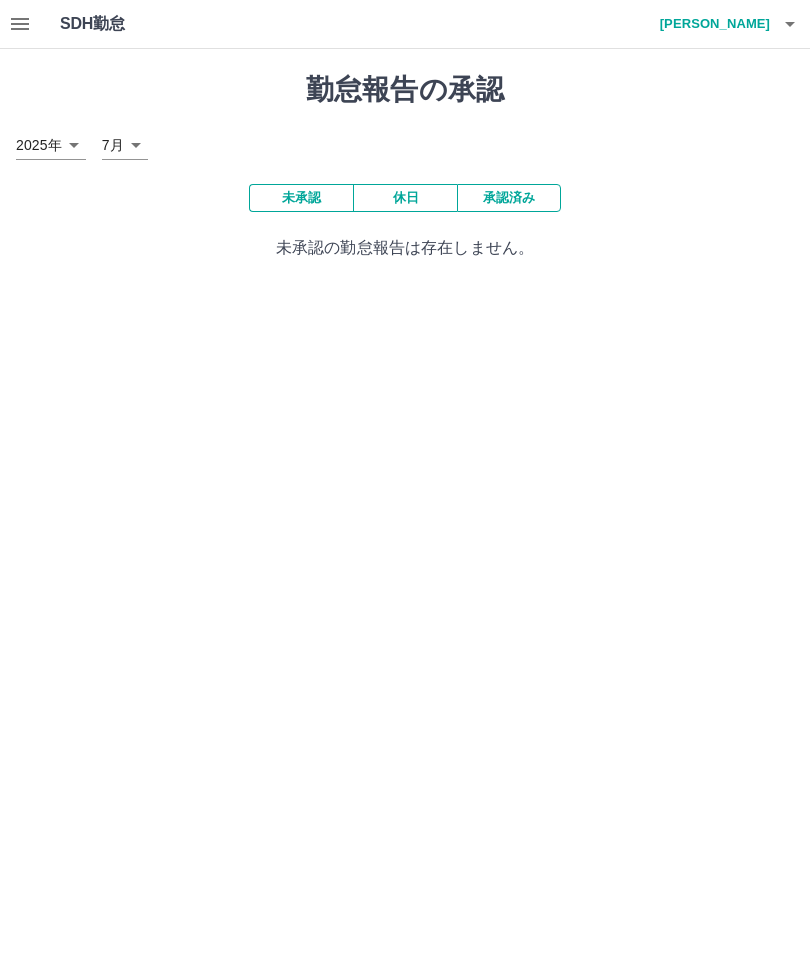click on "承認済み" at bounding box center (509, 198) 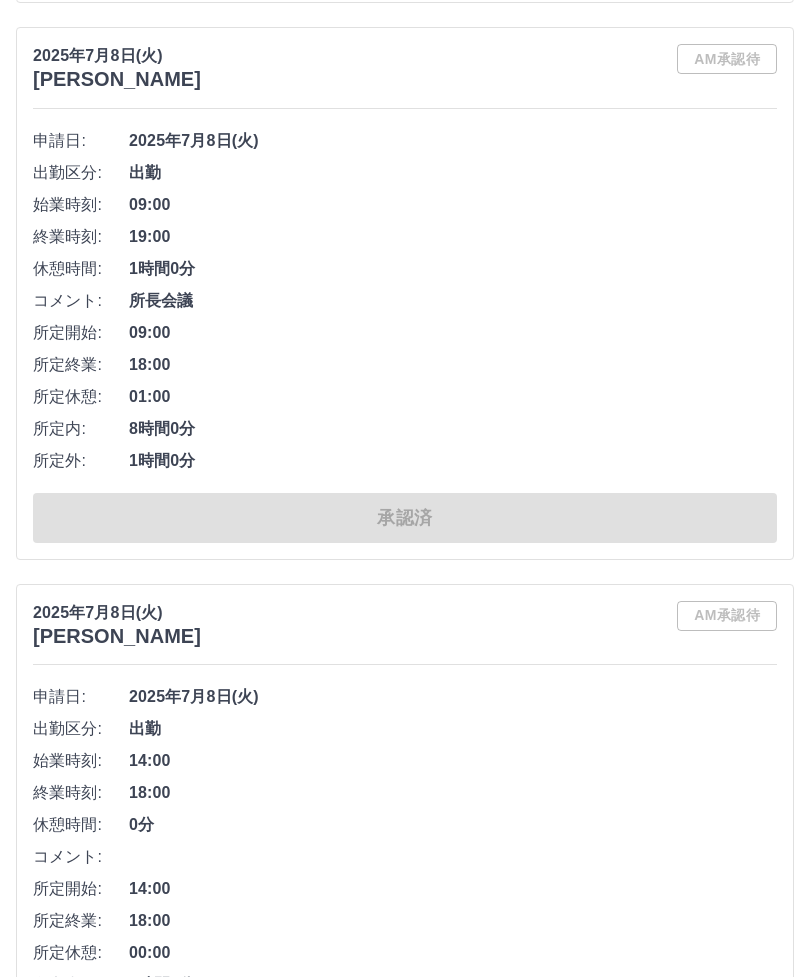 scroll, scrollTop: 13070, scrollLeft: 0, axis: vertical 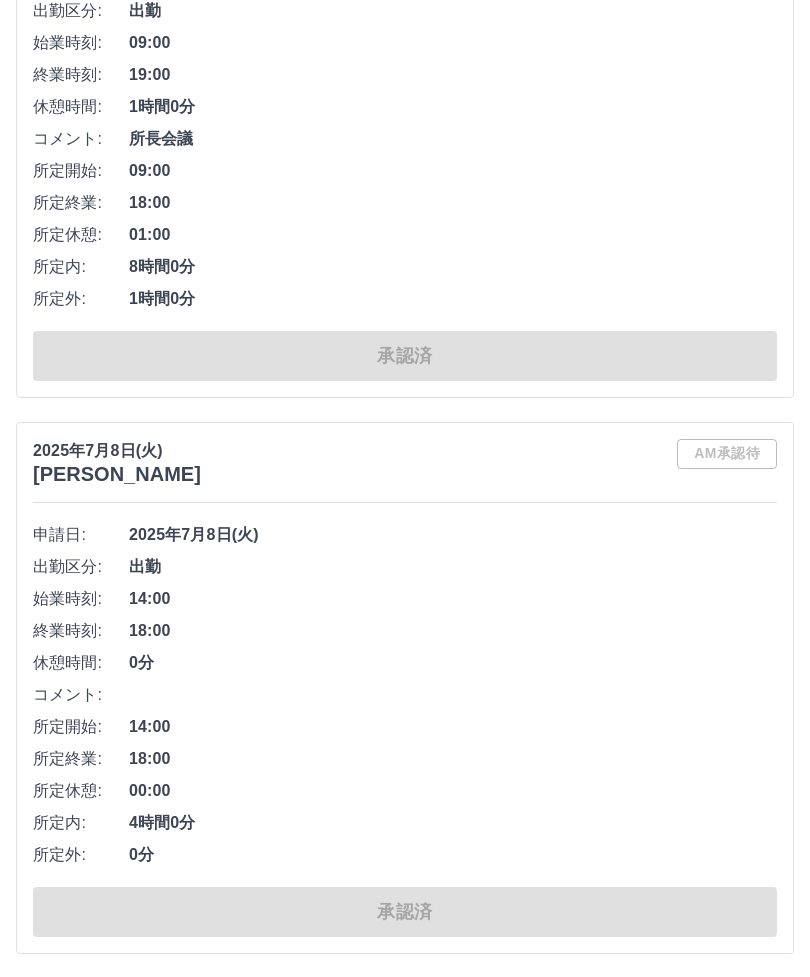click on "もっと見る" at bounding box center [405, 1003] 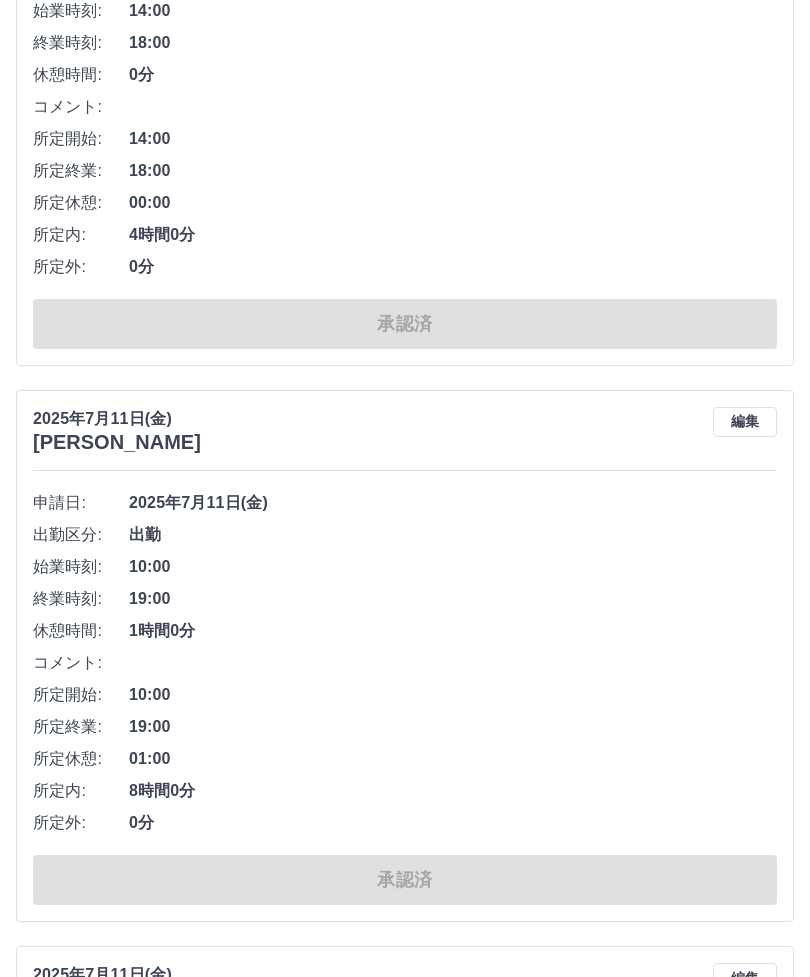 scroll, scrollTop: 0, scrollLeft: 0, axis: both 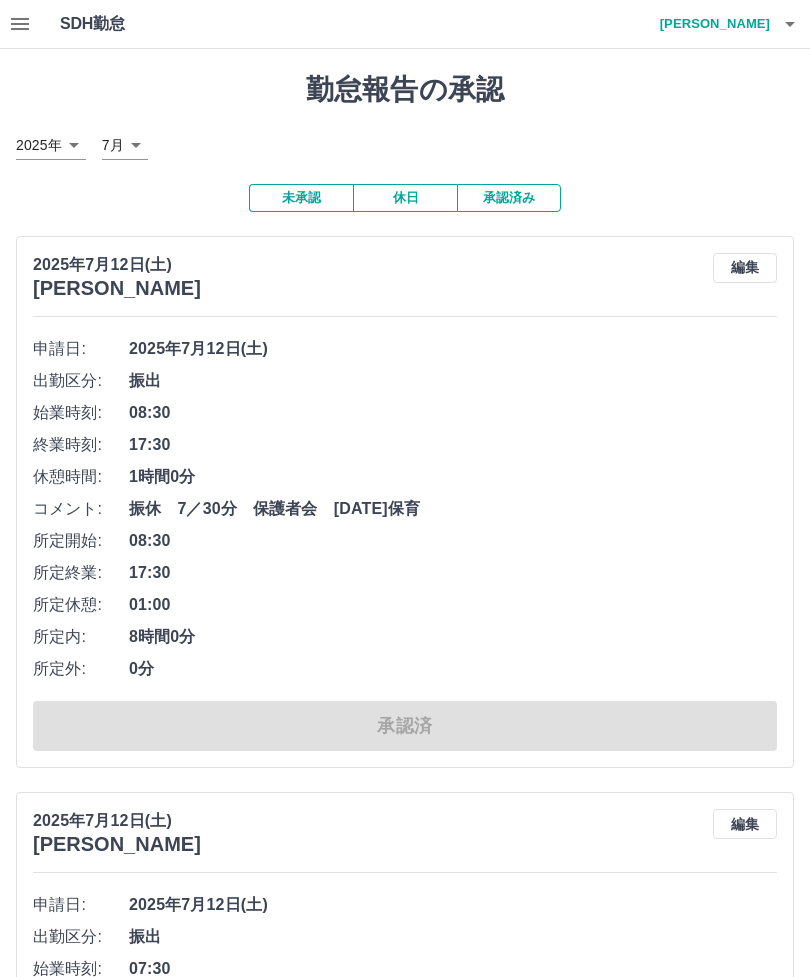 click at bounding box center [20, 24] 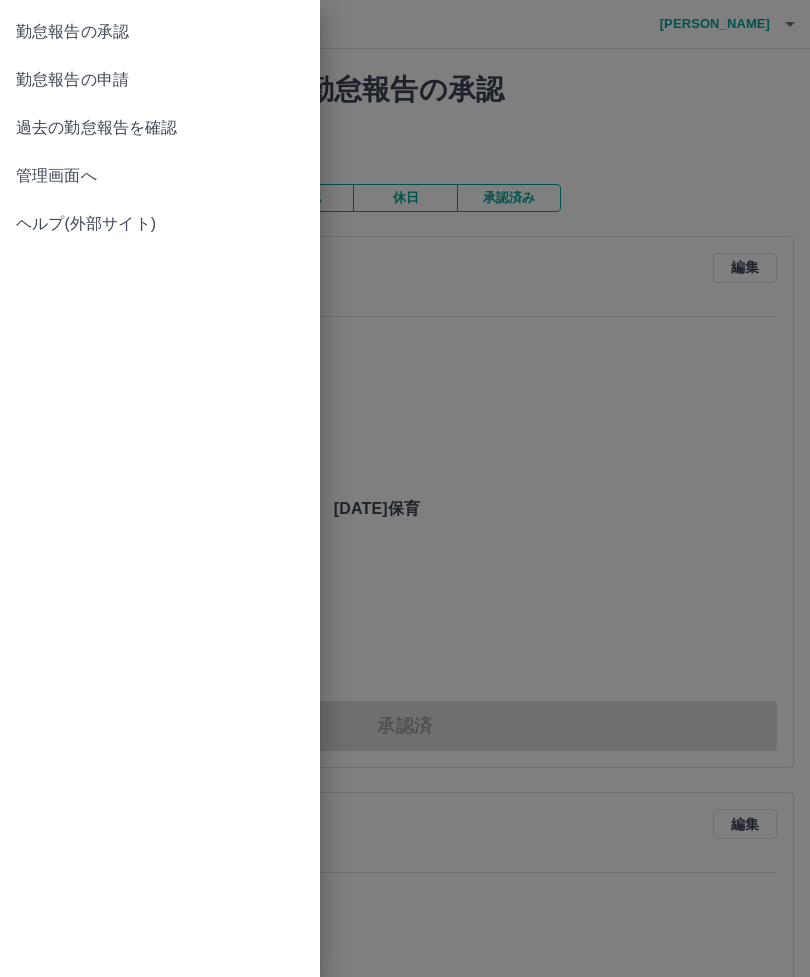 click on "勤怠報告の承認" at bounding box center (160, 32) 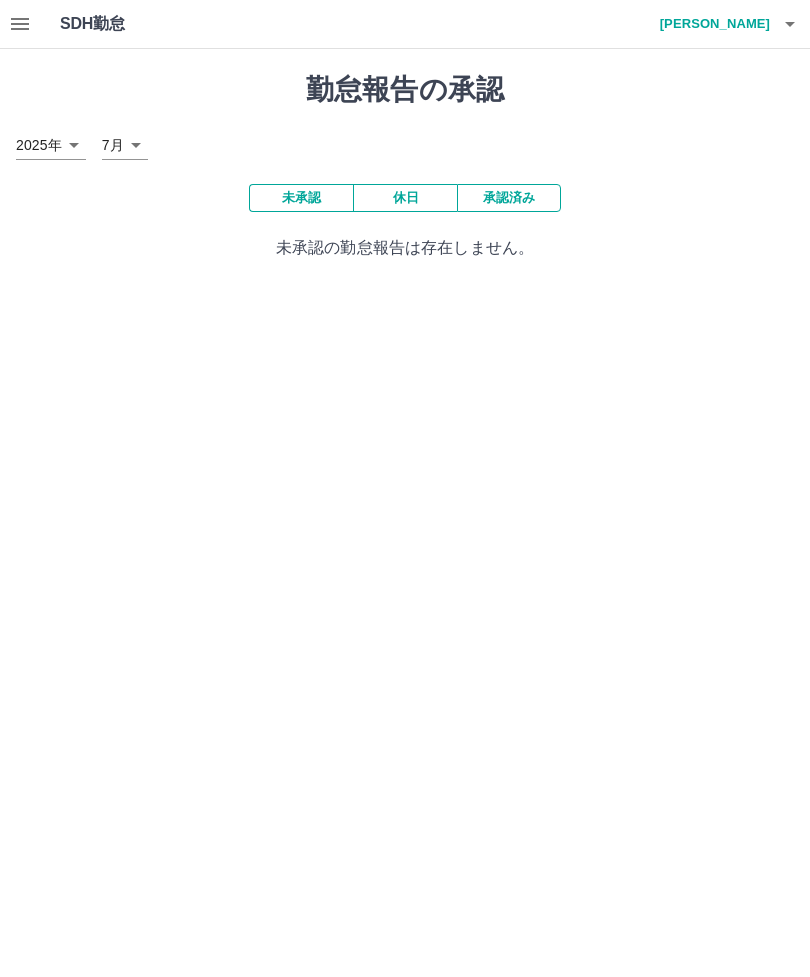 click on "未承認" at bounding box center [301, 198] 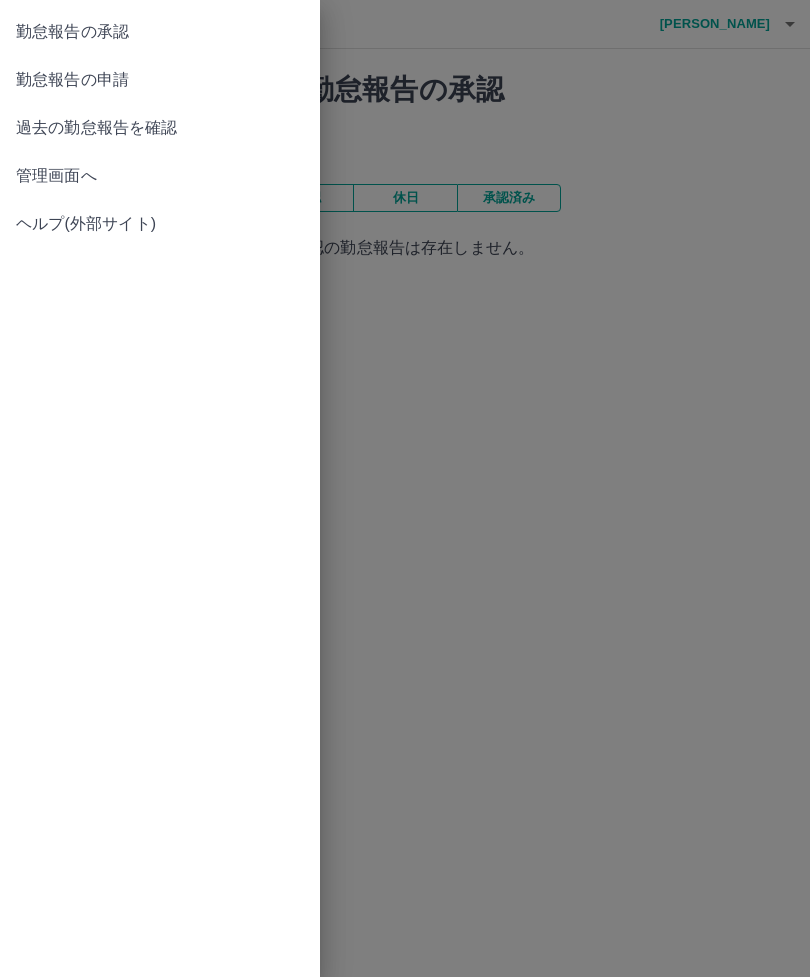 click on "勤怠報告の申請" at bounding box center (160, 80) 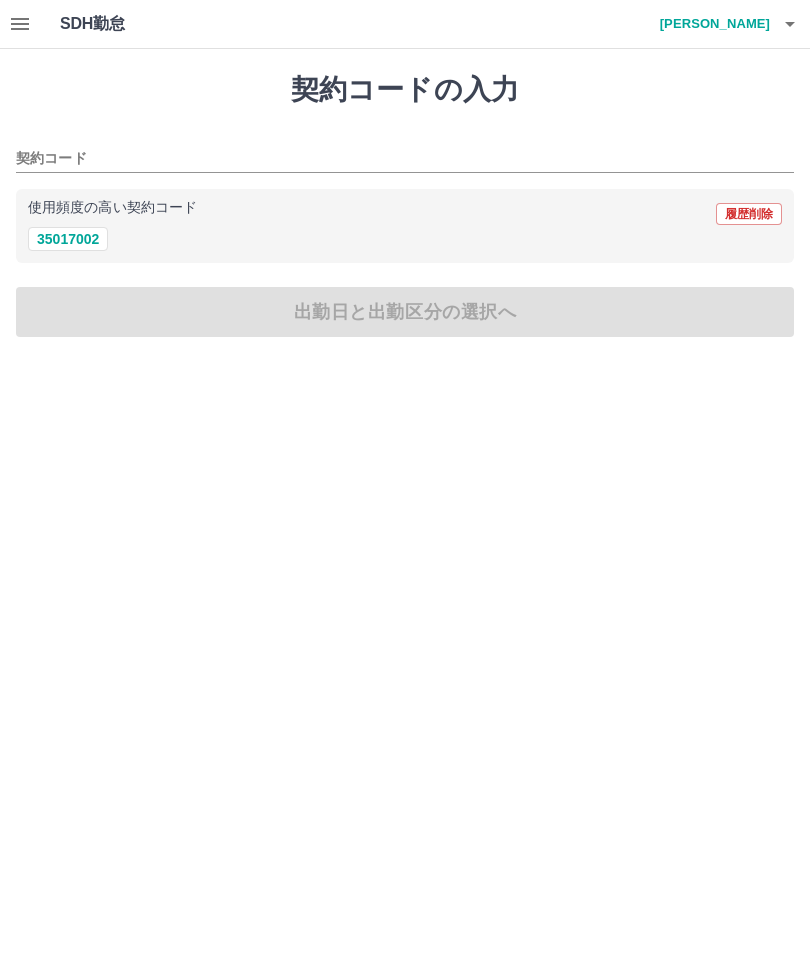 click 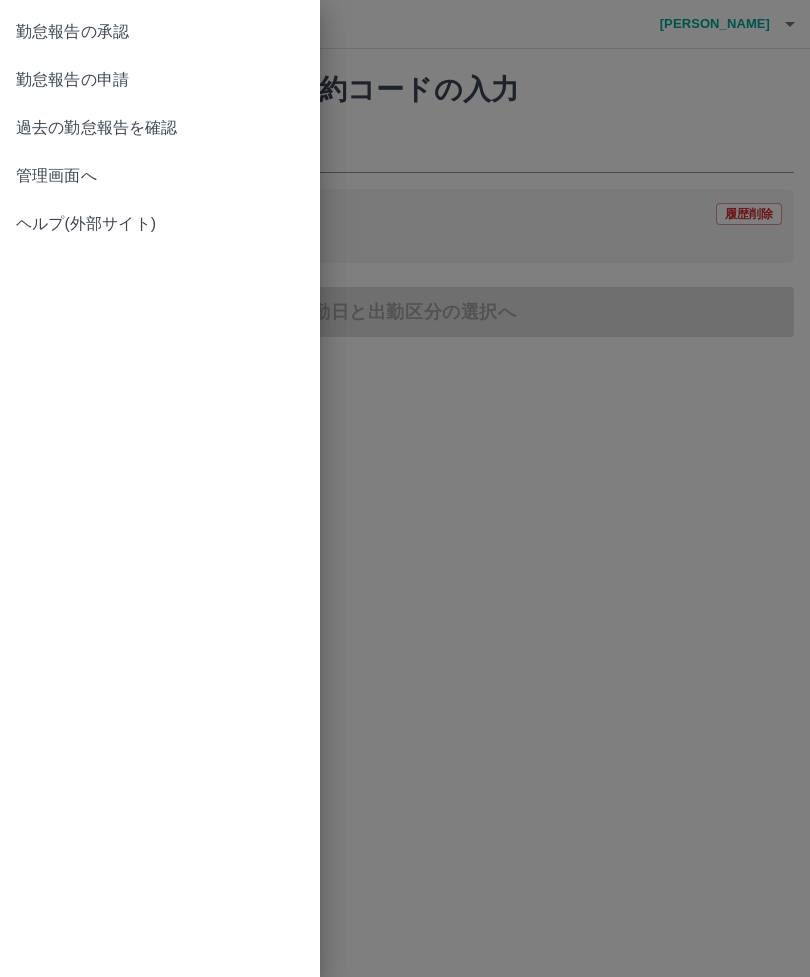 click on "勤怠報告の承認" at bounding box center (160, 32) 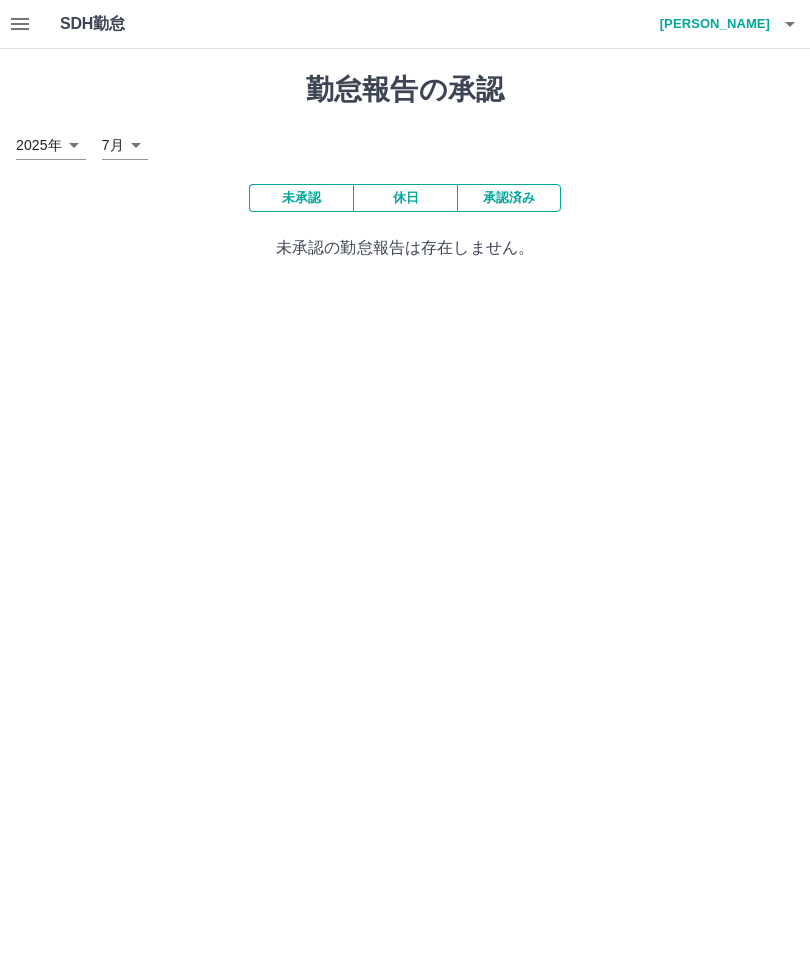 click on "松本　加奈" at bounding box center (710, 24) 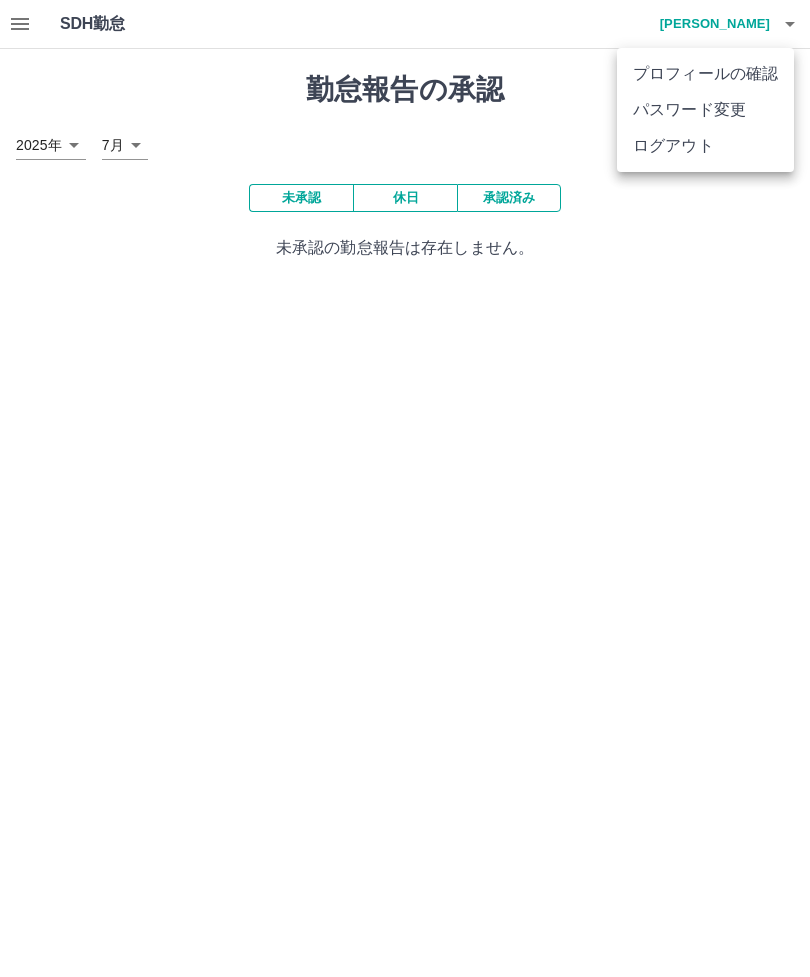 click on "ログアウト" at bounding box center [705, 146] 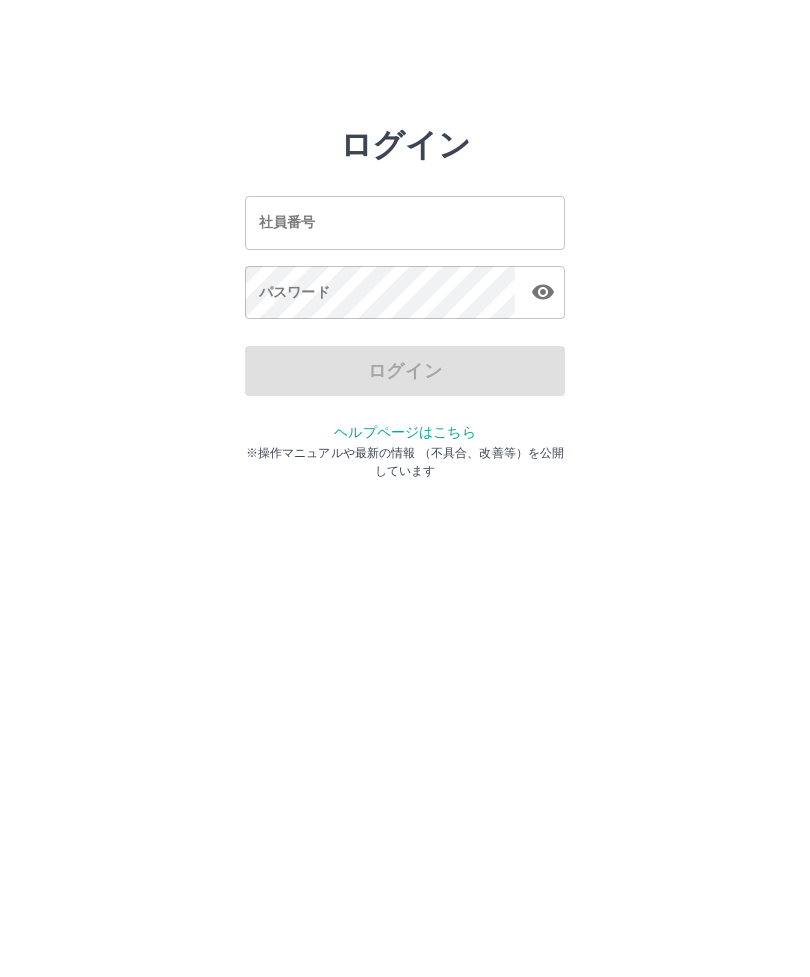 scroll, scrollTop: 0, scrollLeft: 0, axis: both 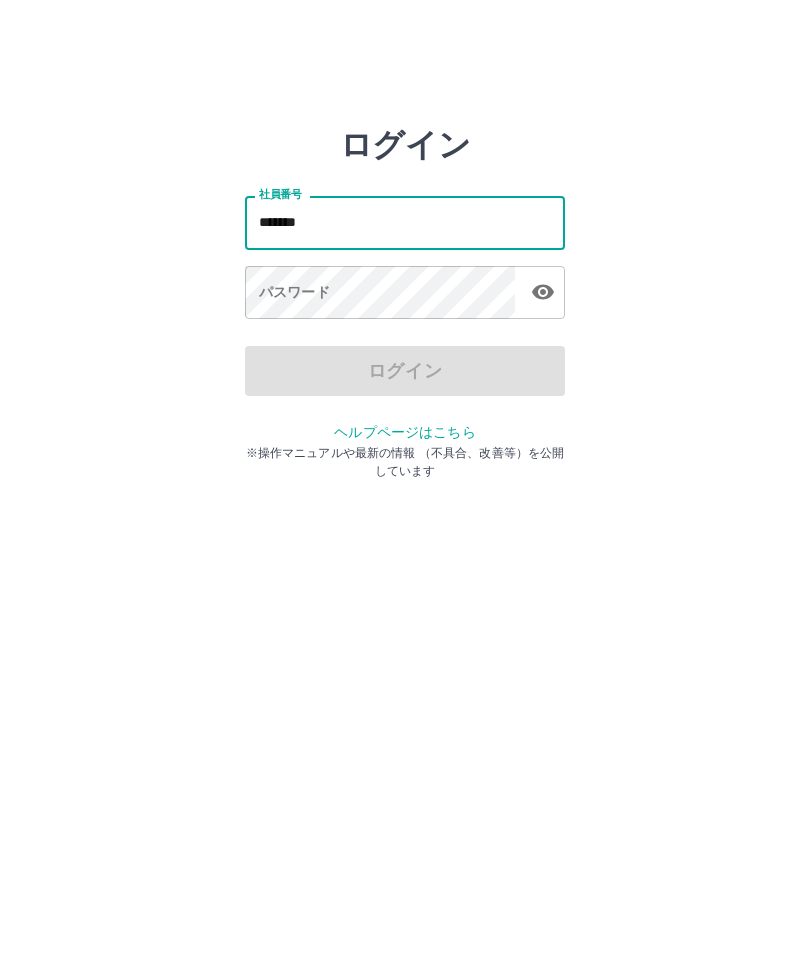 type on "*******" 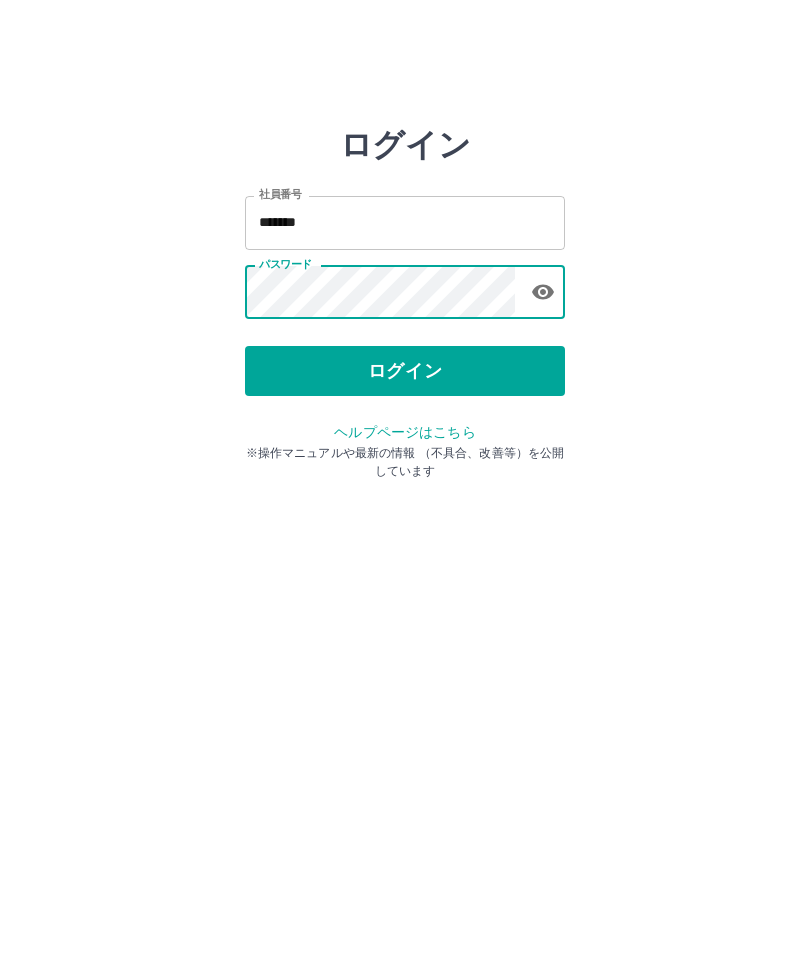 click on "ログイン" at bounding box center [405, 371] 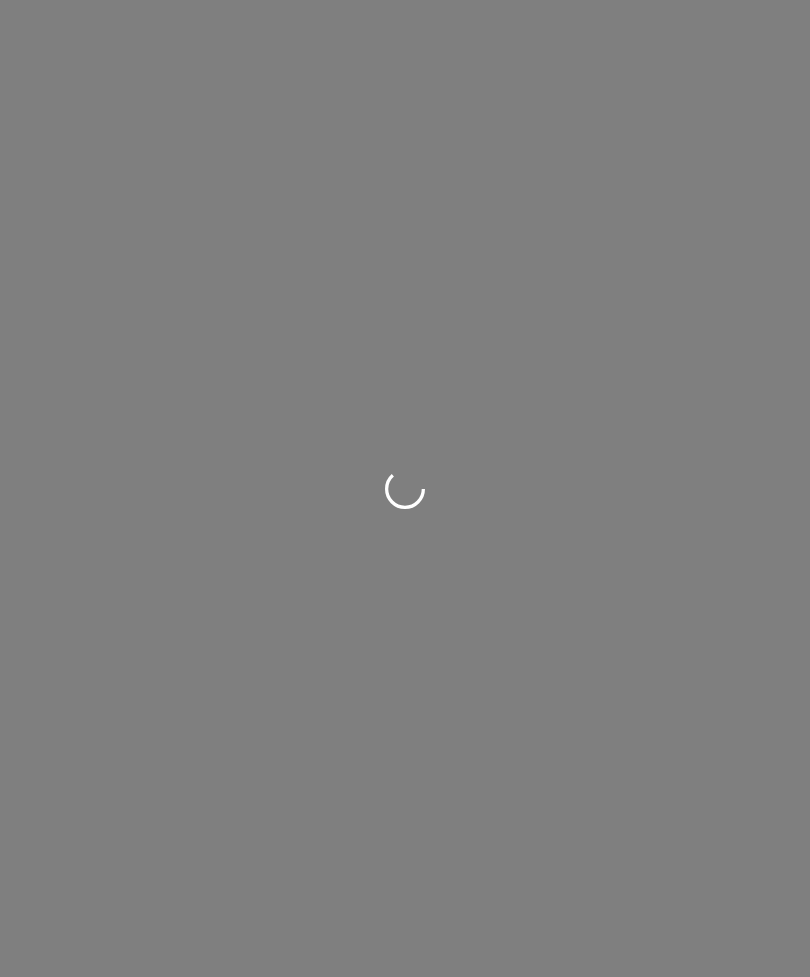 scroll, scrollTop: 0, scrollLeft: 0, axis: both 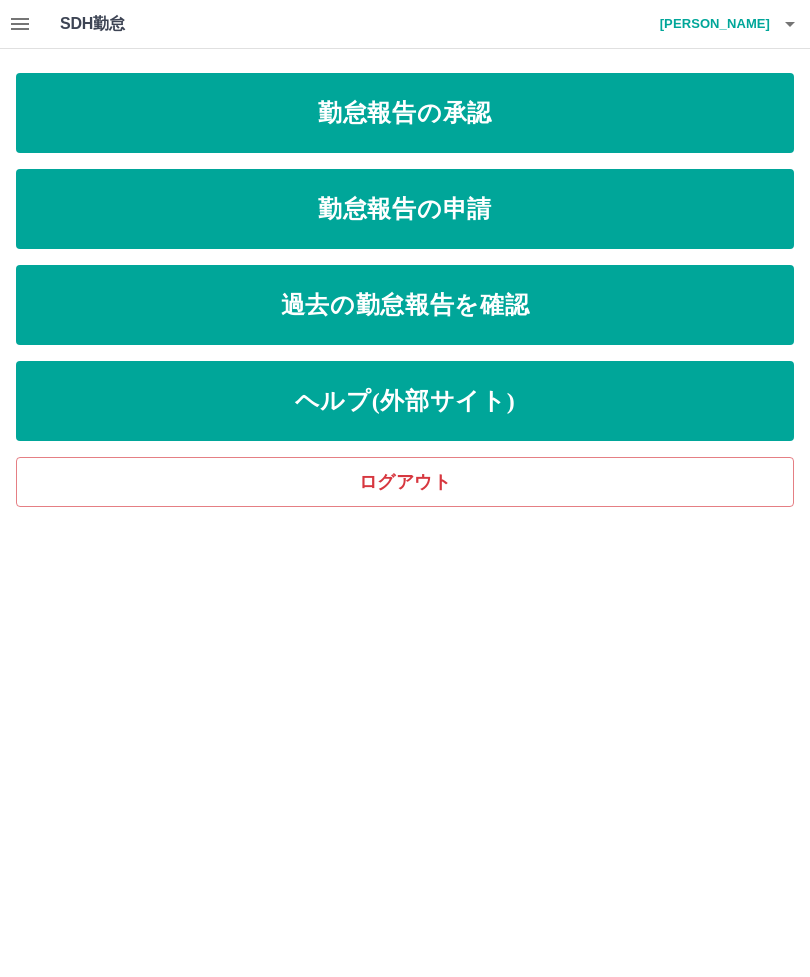 click on "勤怠報告の申請" at bounding box center (405, 209) 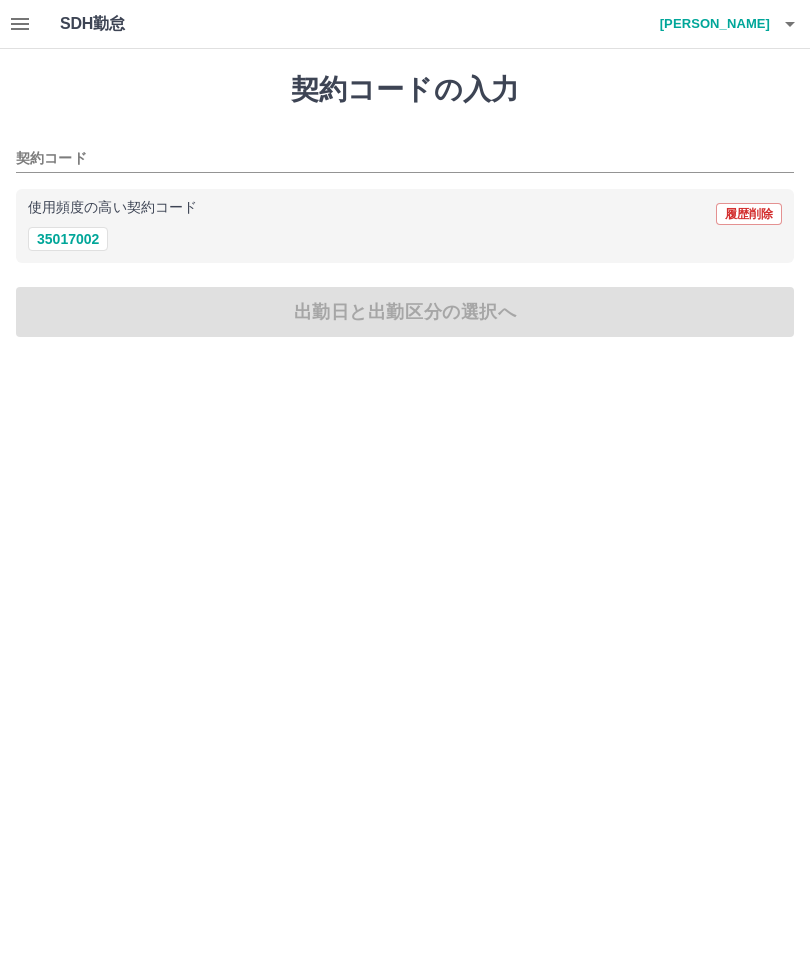 click 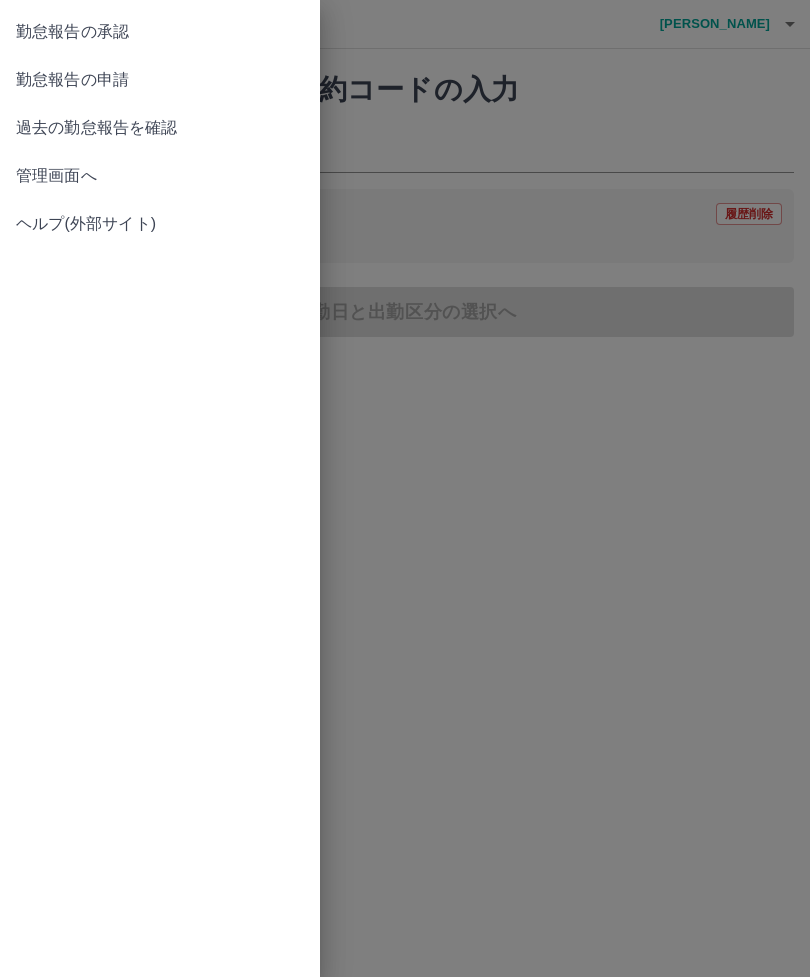 click on "勤怠報告の承認" at bounding box center [160, 32] 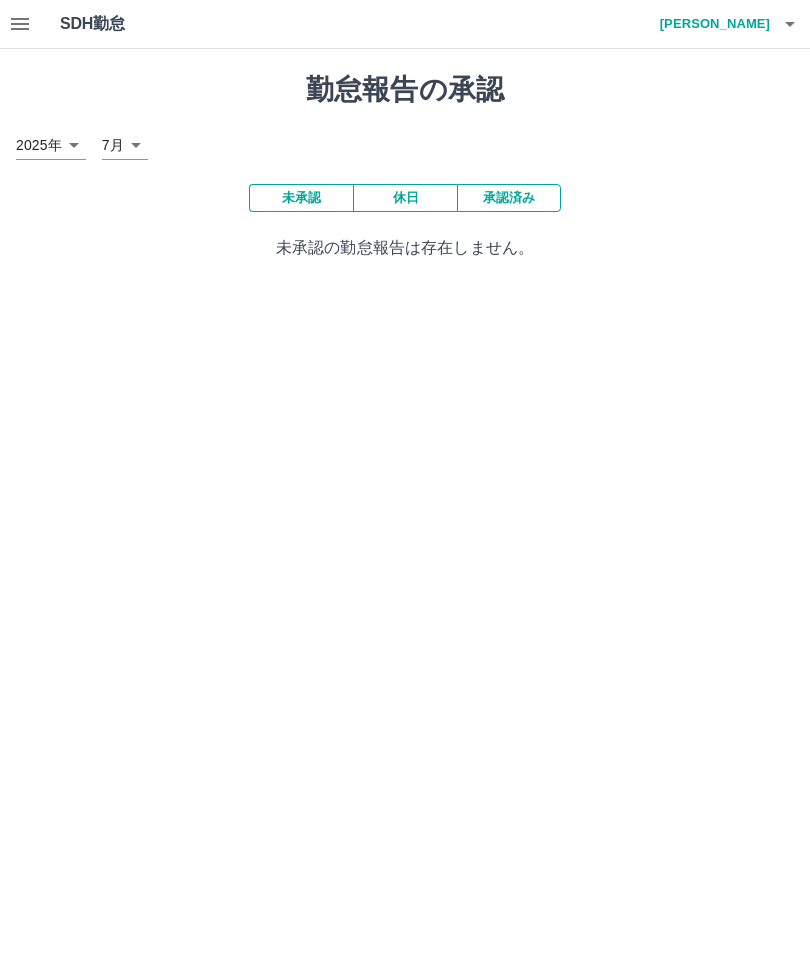 click on "承認済み" at bounding box center (509, 198) 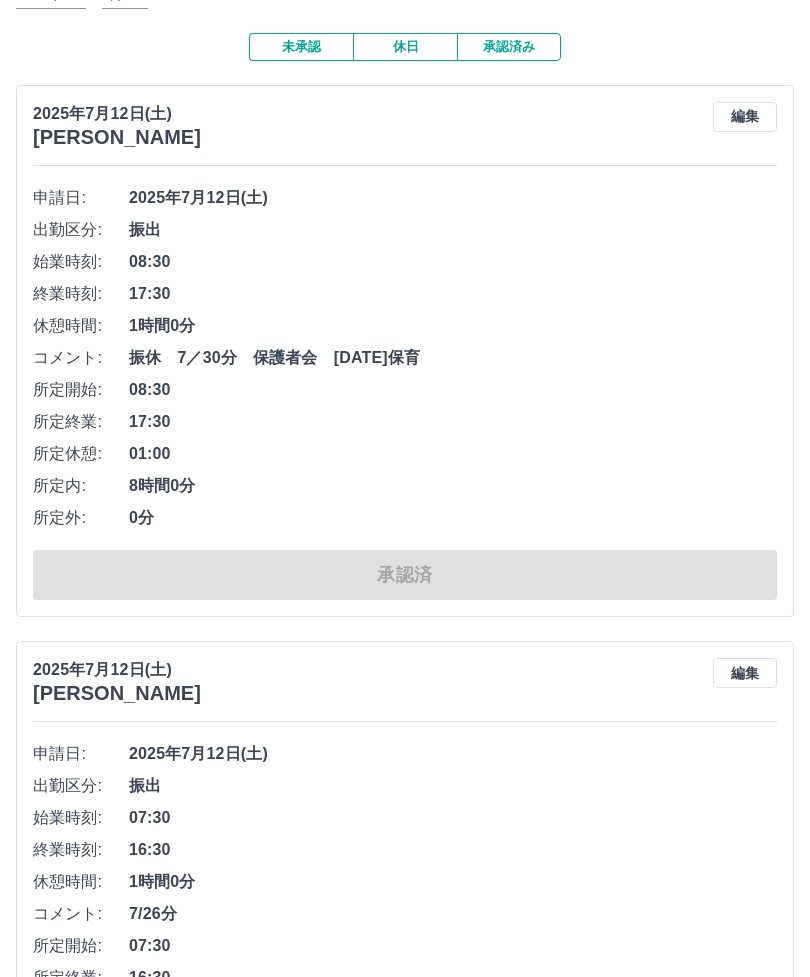 scroll, scrollTop: 0, scrollLeft: 0, axis: both 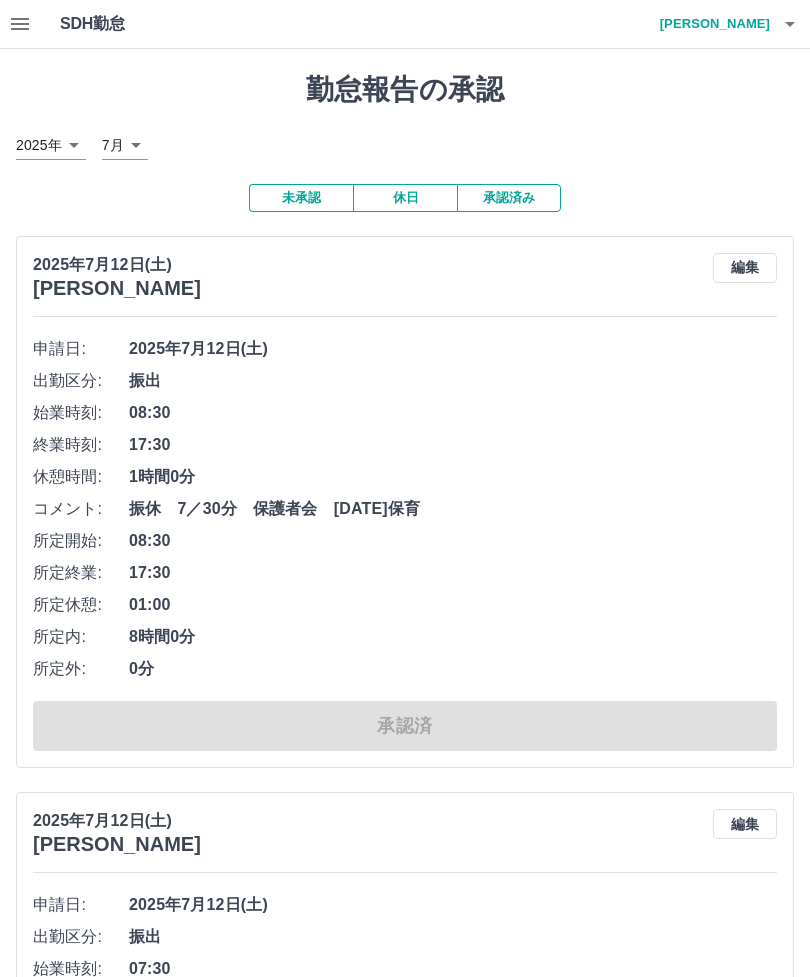 click 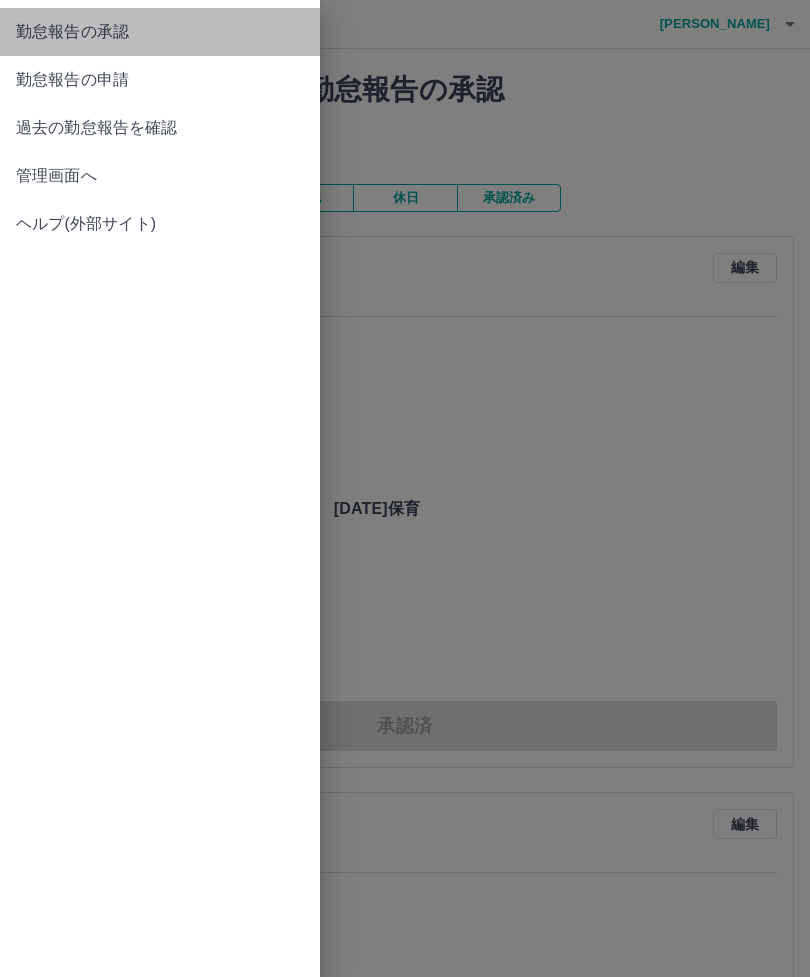 click on "勤怠報告の承認" at bounding box center [160, 32] 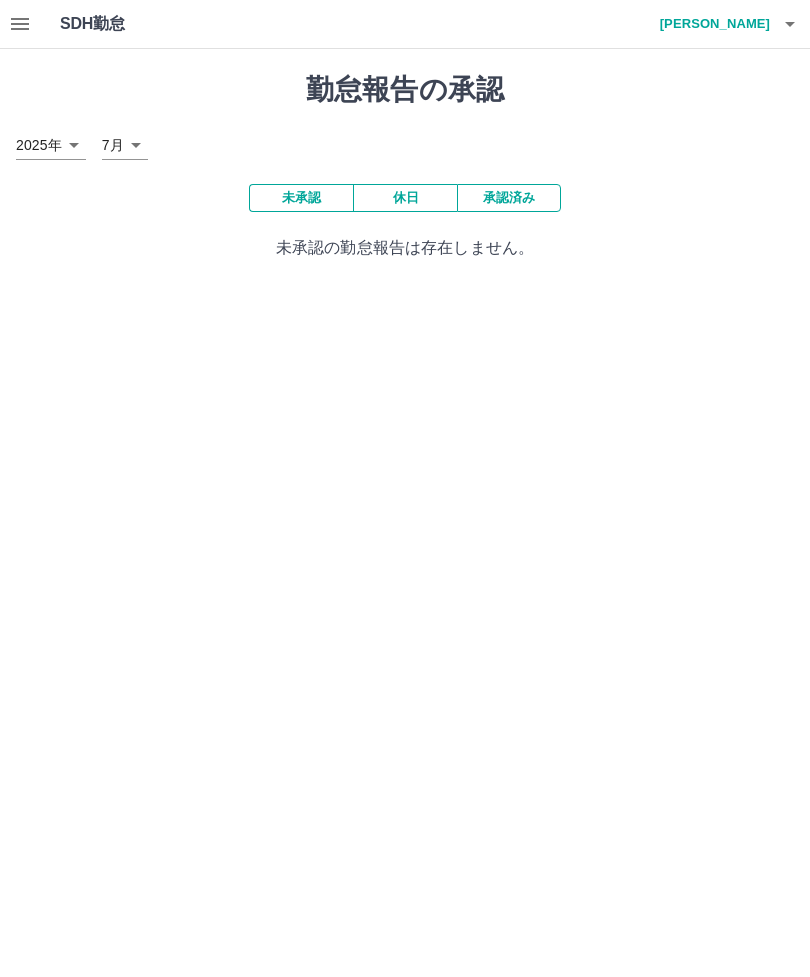 click on "未承認" at bounding box center [301, 198] 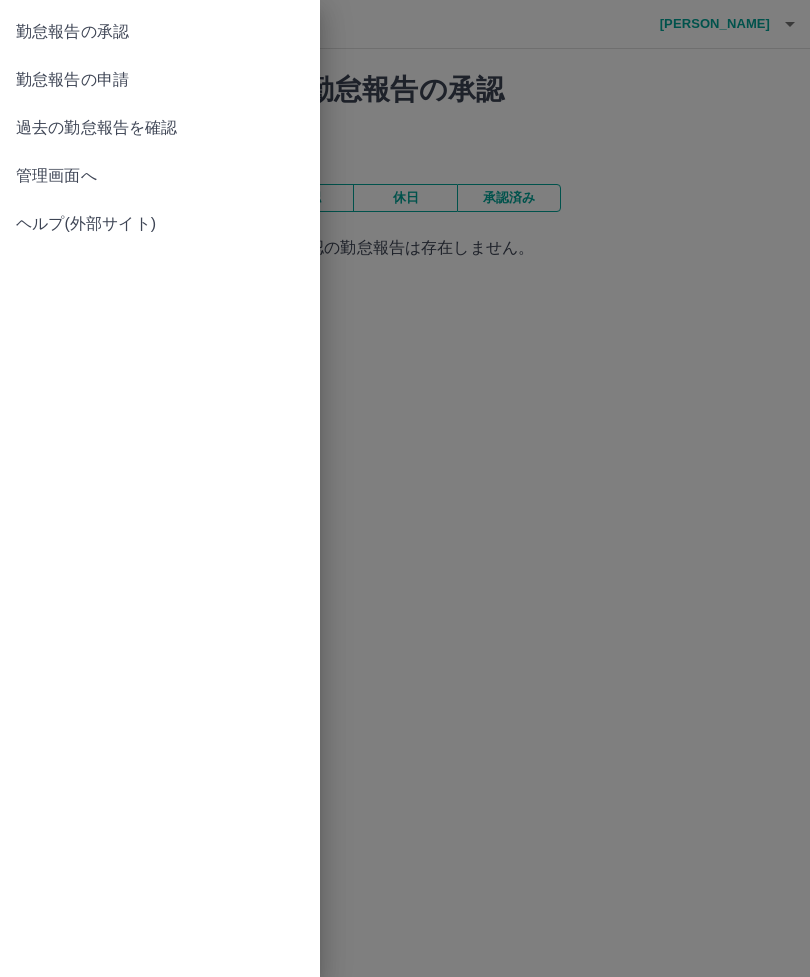 click on "勤怠報告の承認" at bounding box center [160, 32] 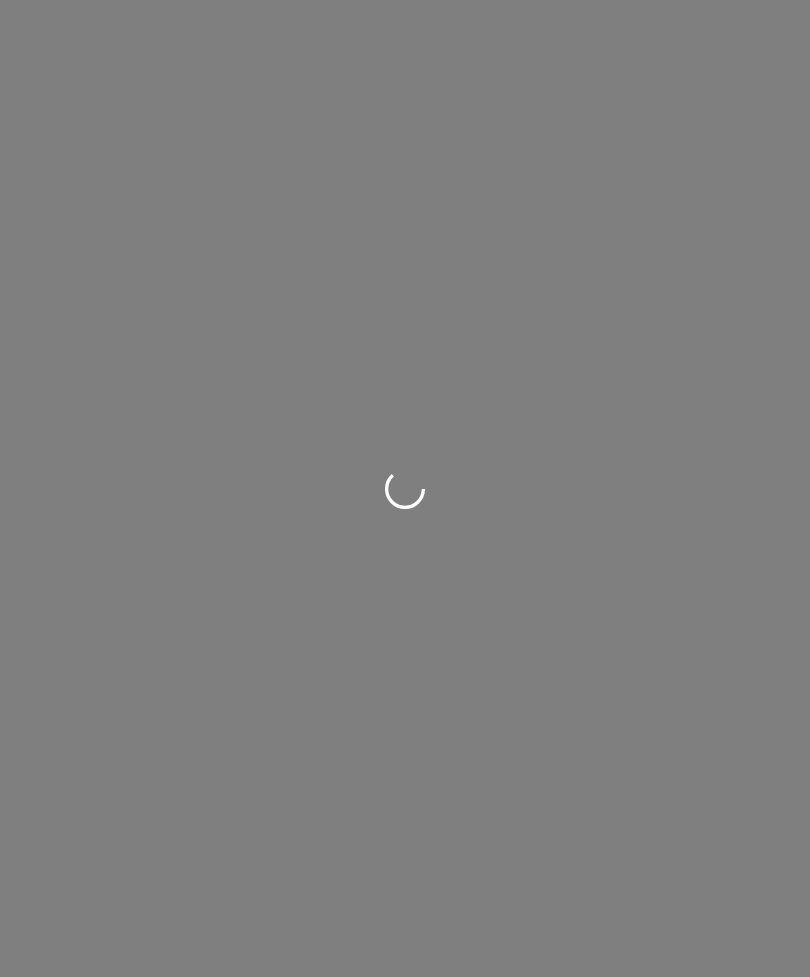 scroll, scrollTop: 0, scrollLeft: 0, axis: both 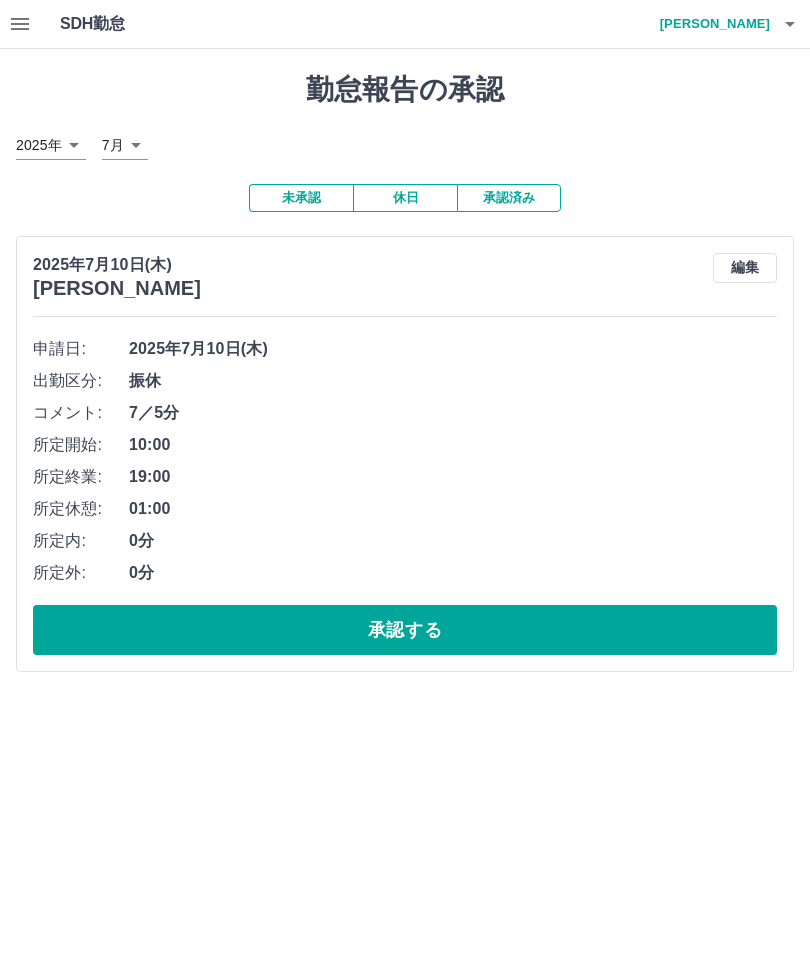 click on "承認する" at bounding box center (405, 630) 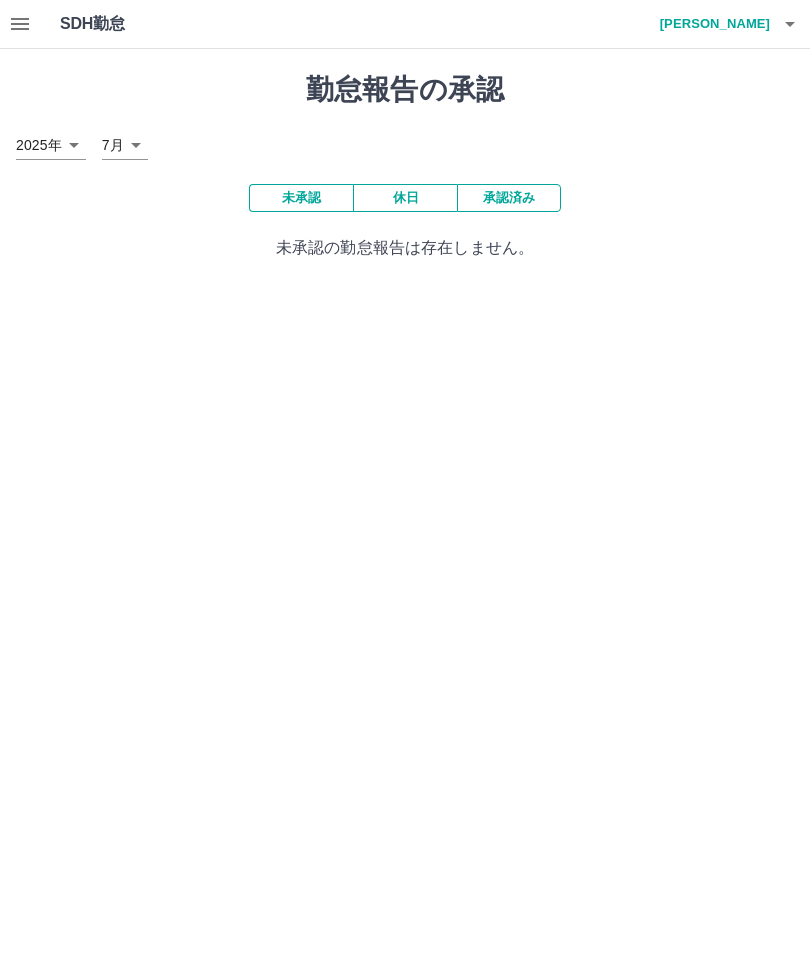 click at bounding box center (20, 24) 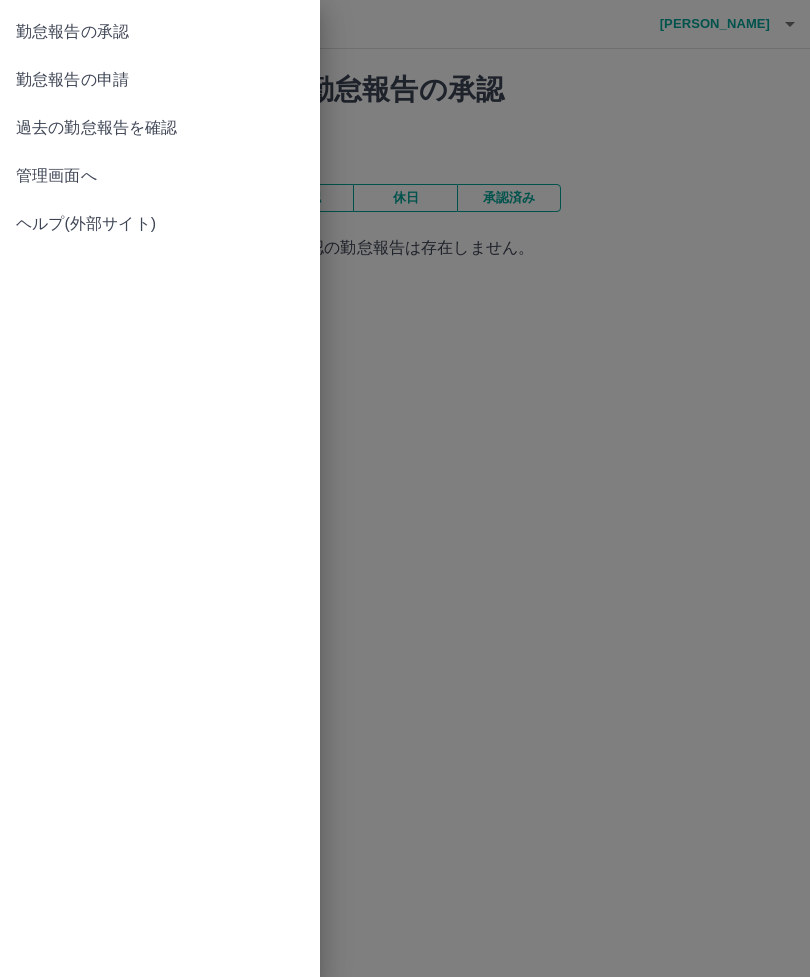 click at bounding box center (405, 488) 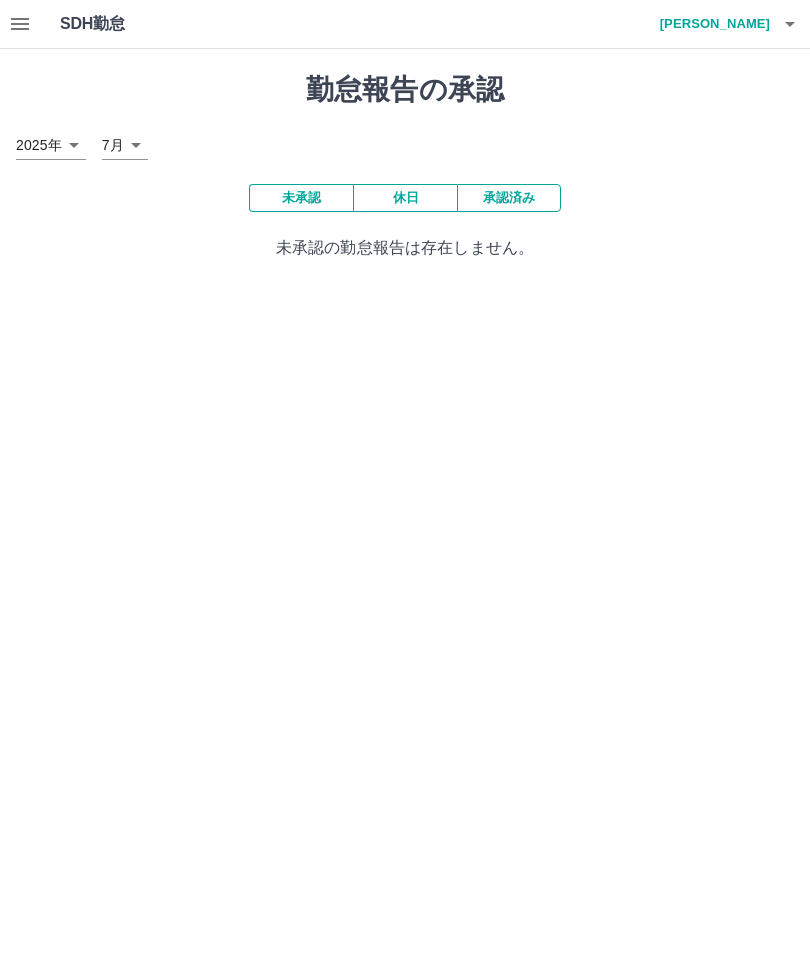 click on "松本　加奈" at bounding box center [710, 24] 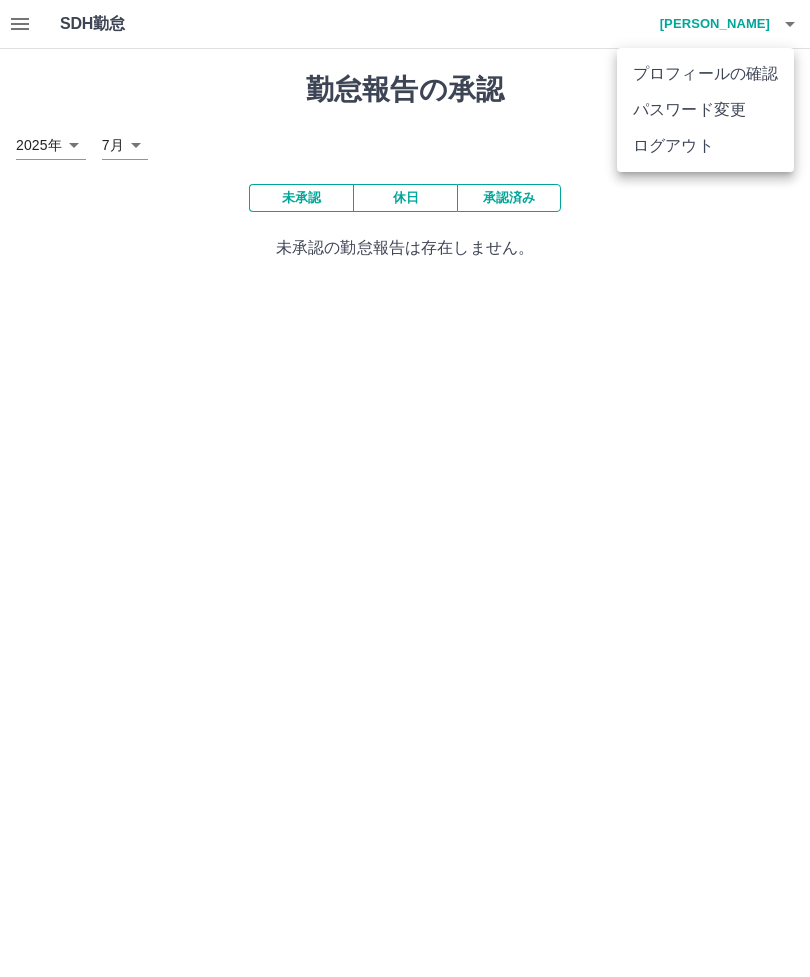 click on "ログアウト" at bounding box center (705, 146) 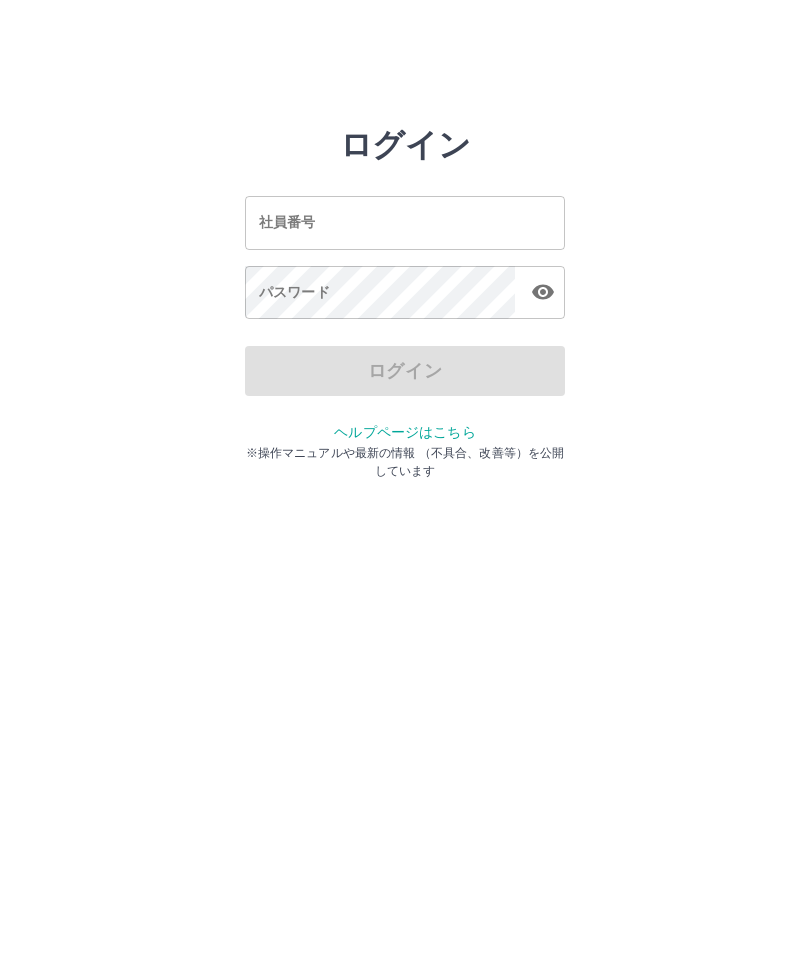 scroll, scrollTop: 0, scrollLeft: 0, axis: both 